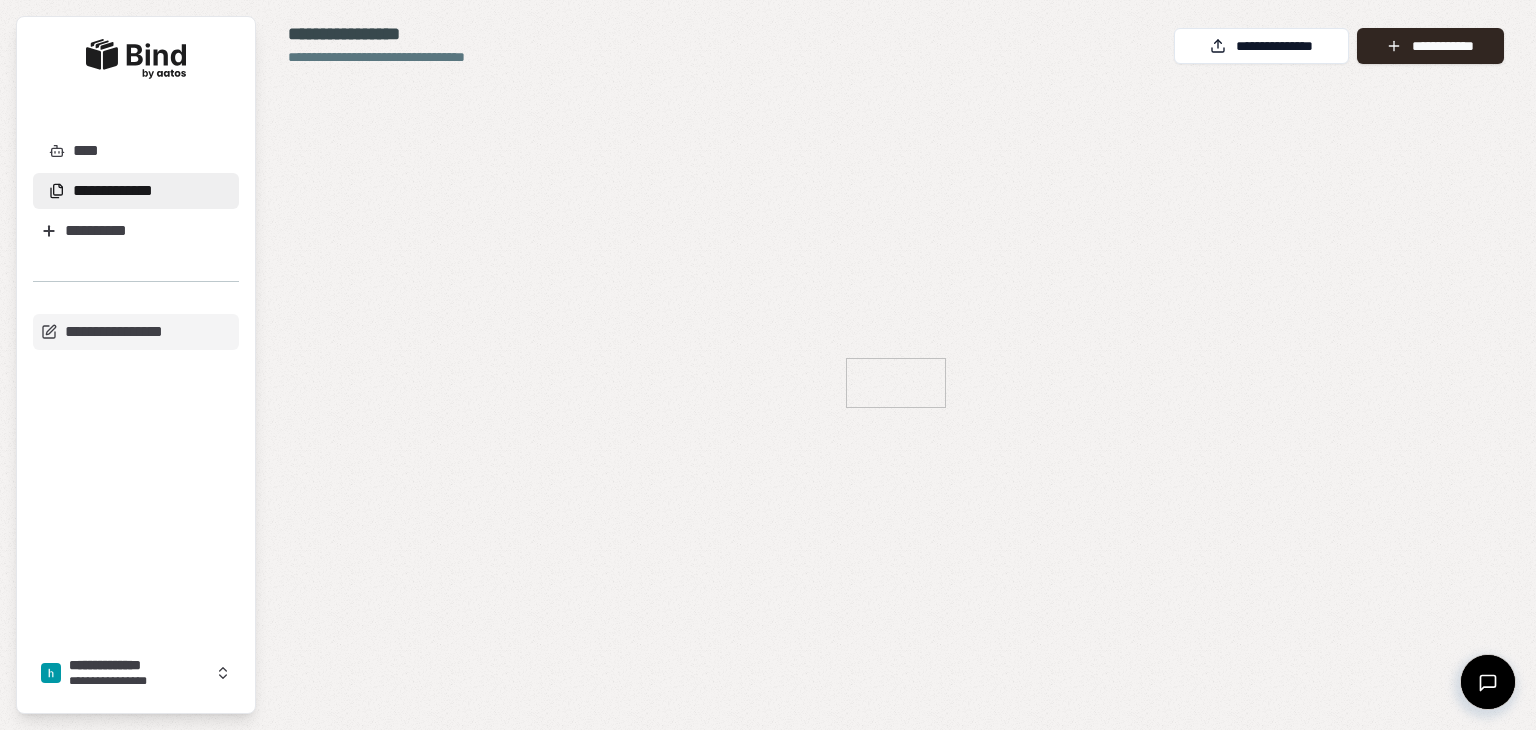 scroll, scrollTop: 0, scrollLeft: 0, axis: both 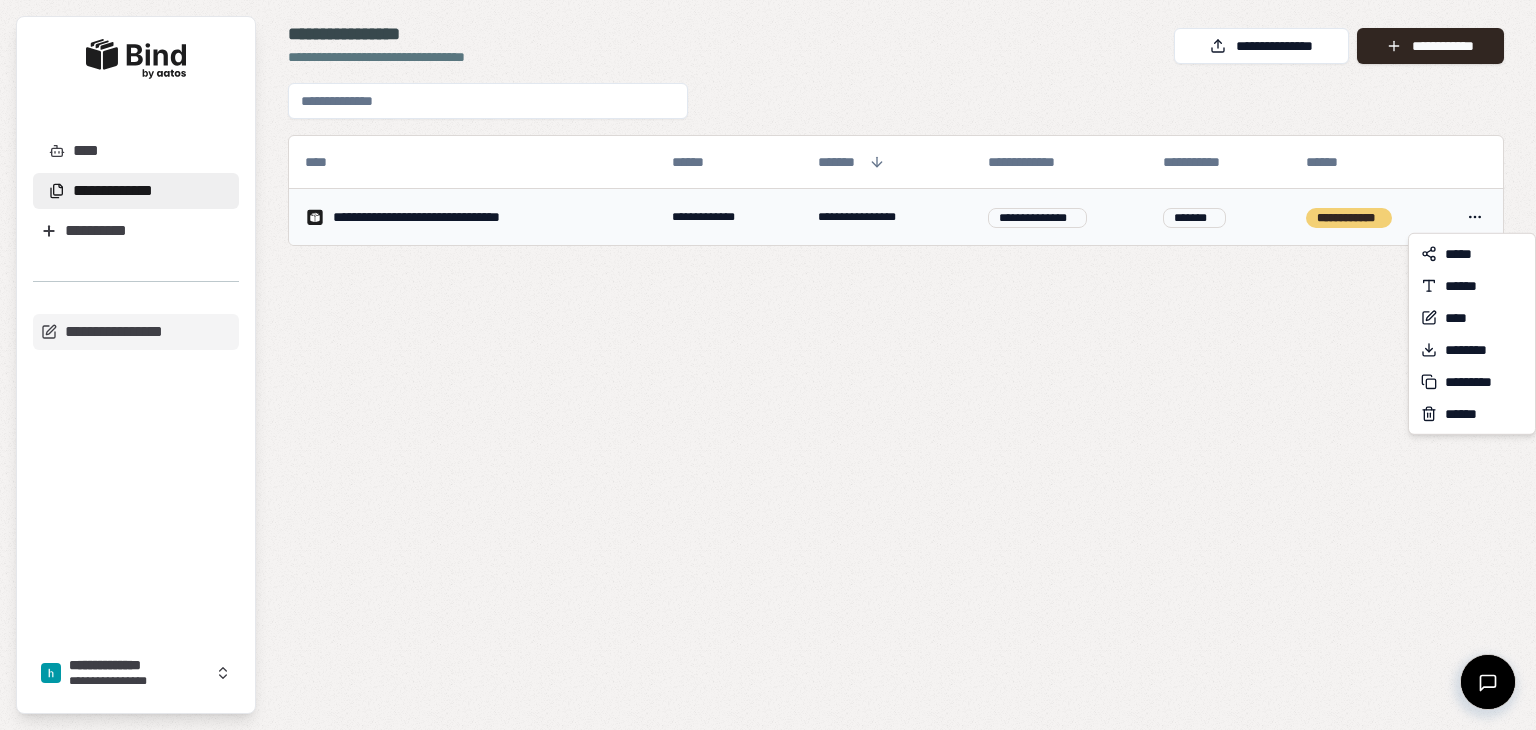 click on "**********" at bounding box center [768, 365] 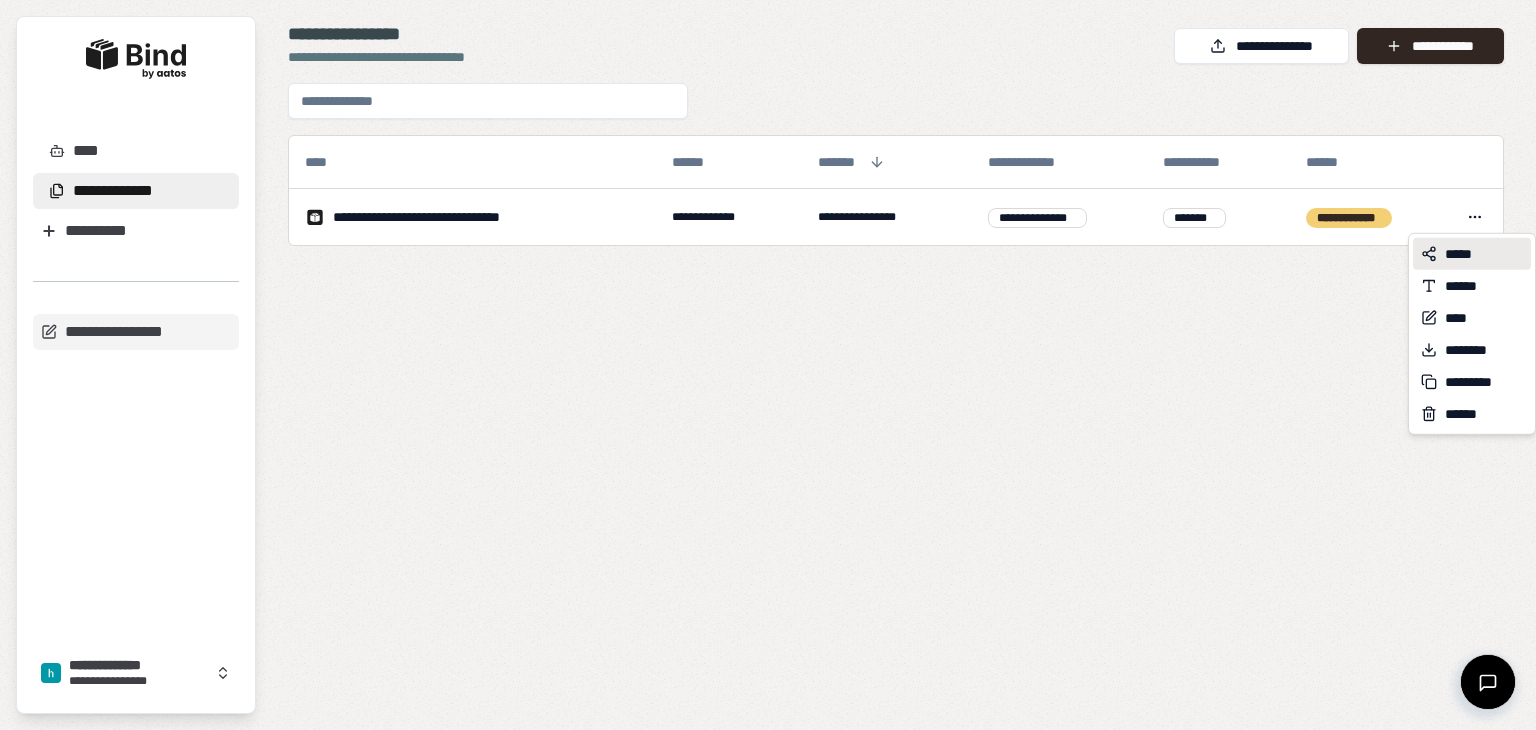 click on "*****" at bounding box center [1463, 254] 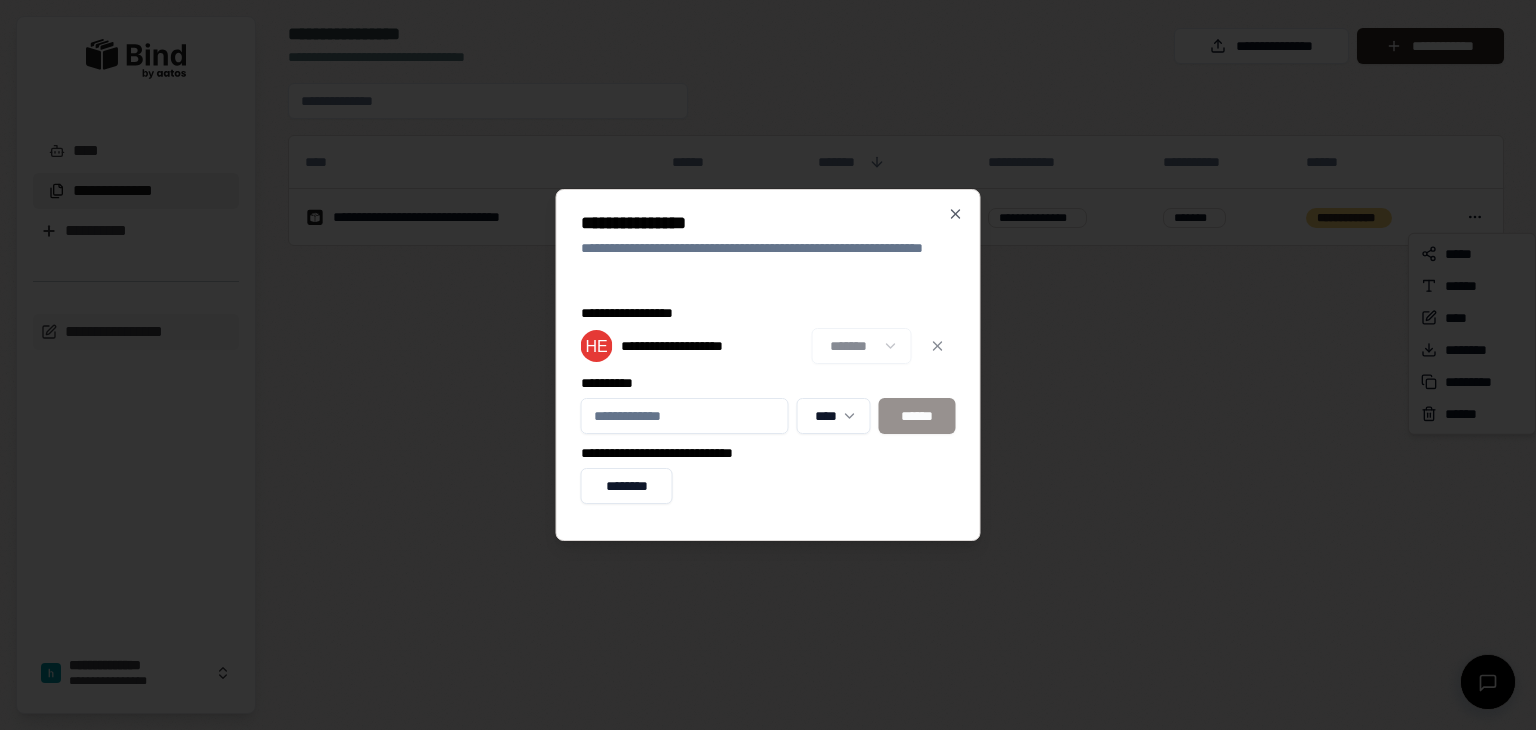 click on "**********" at bounding box center [685, 416] 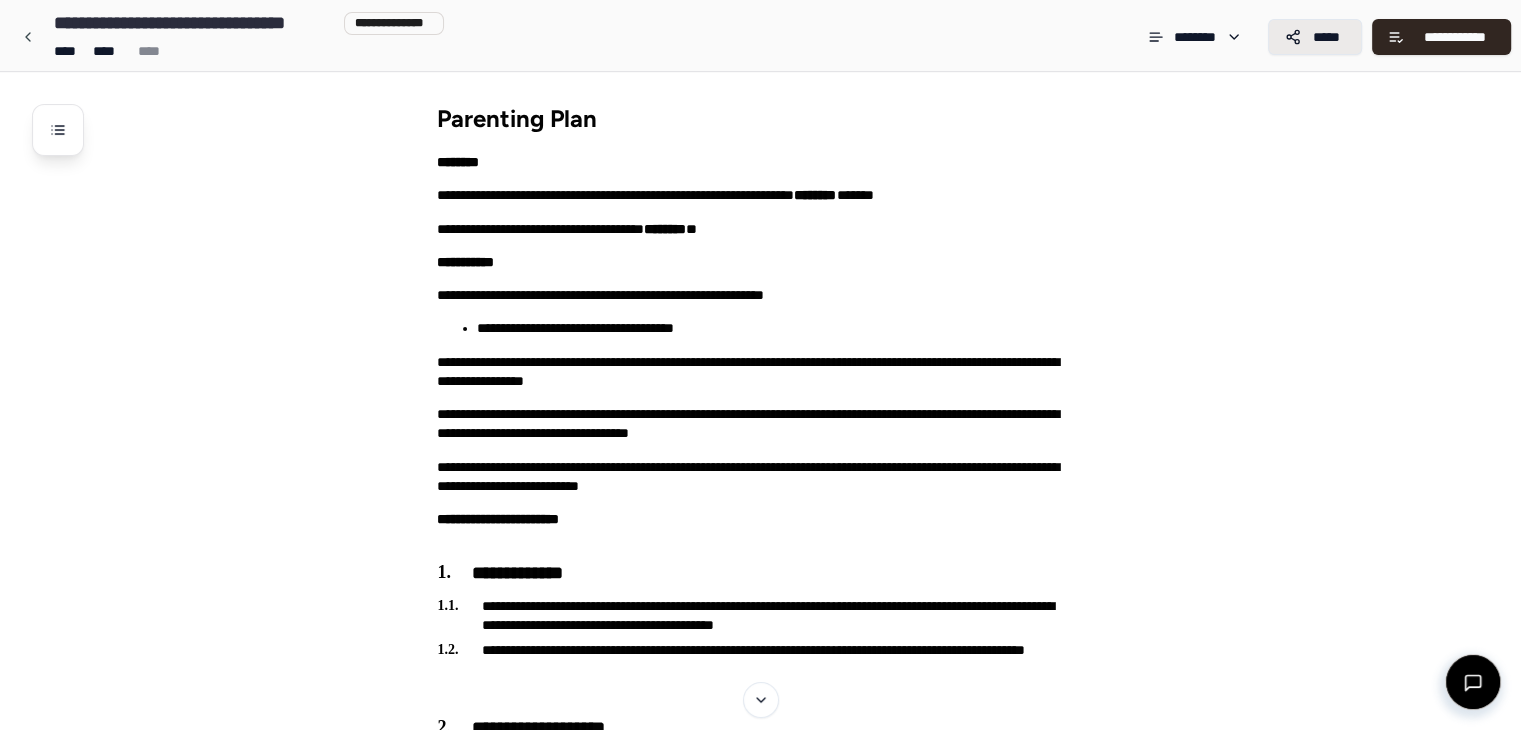 click on "*****" at bounding box center [1327, 37] 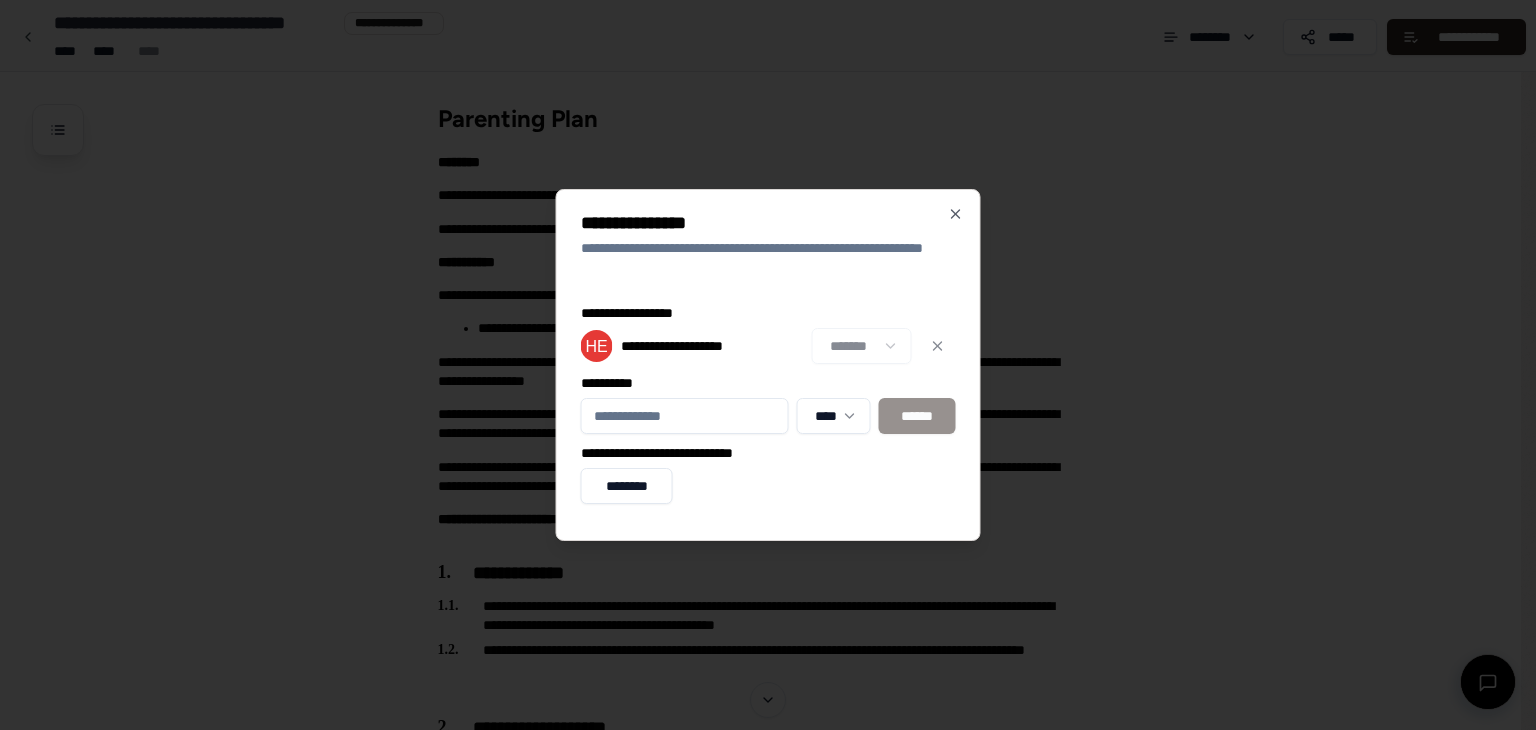 click on "**********" at bounding box center (685, 416) 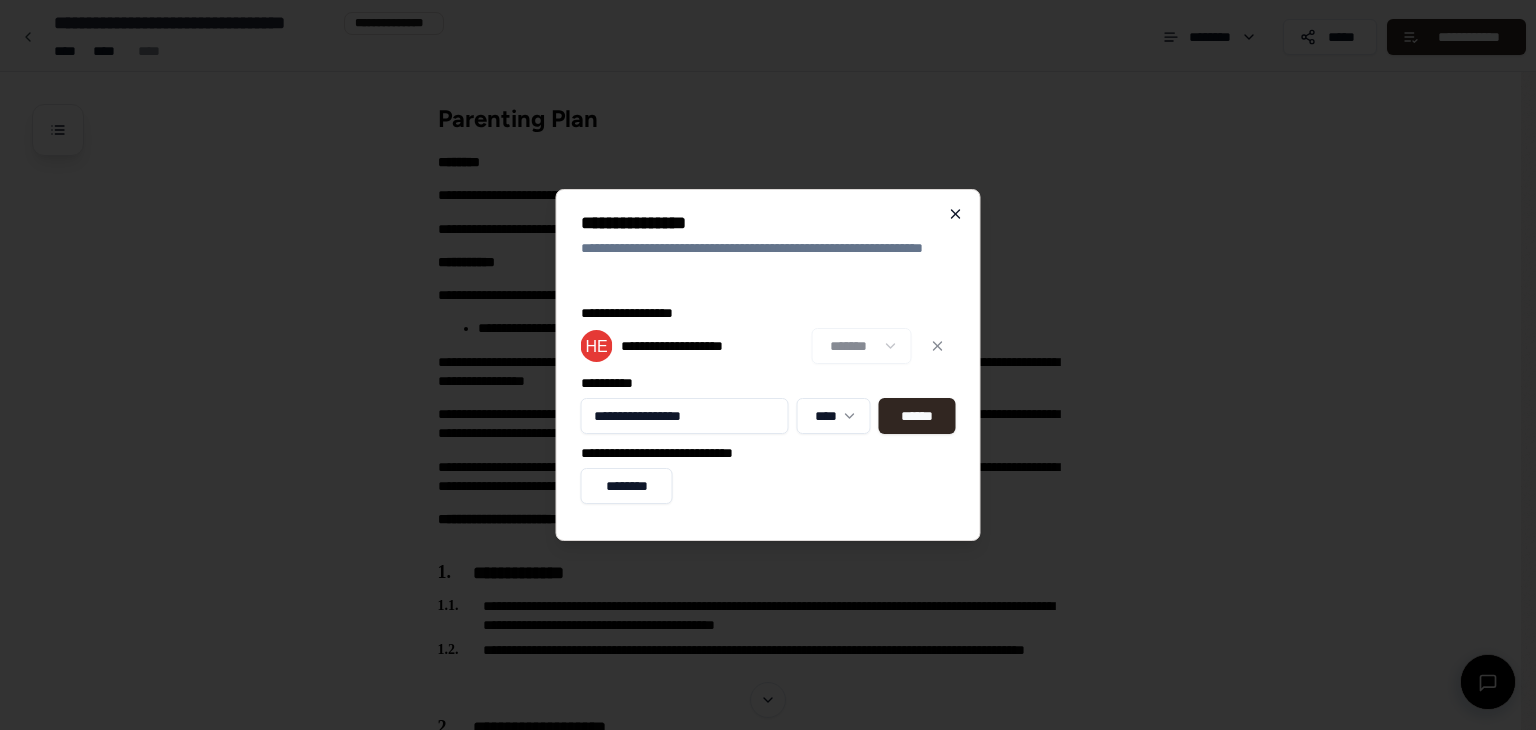 type on "**********" 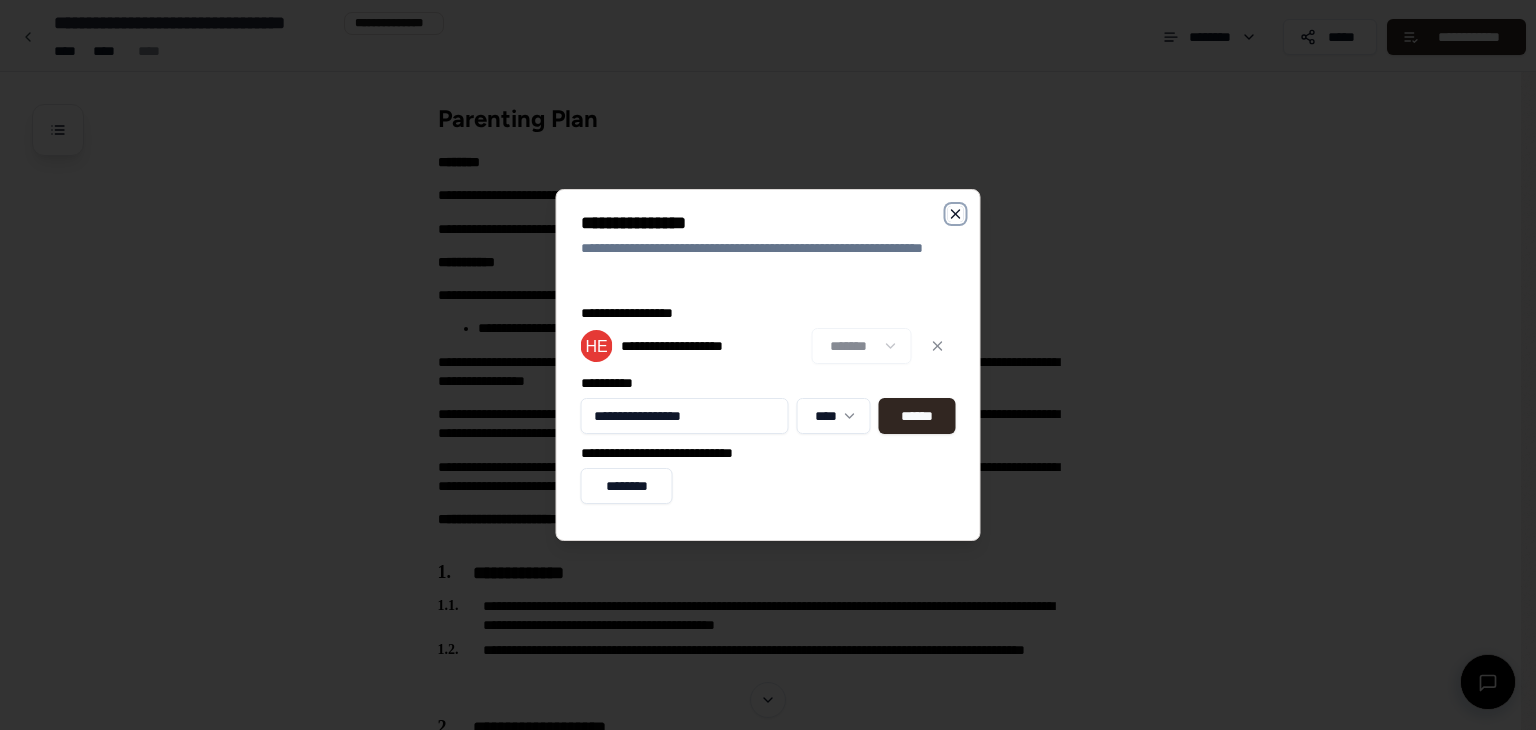 click 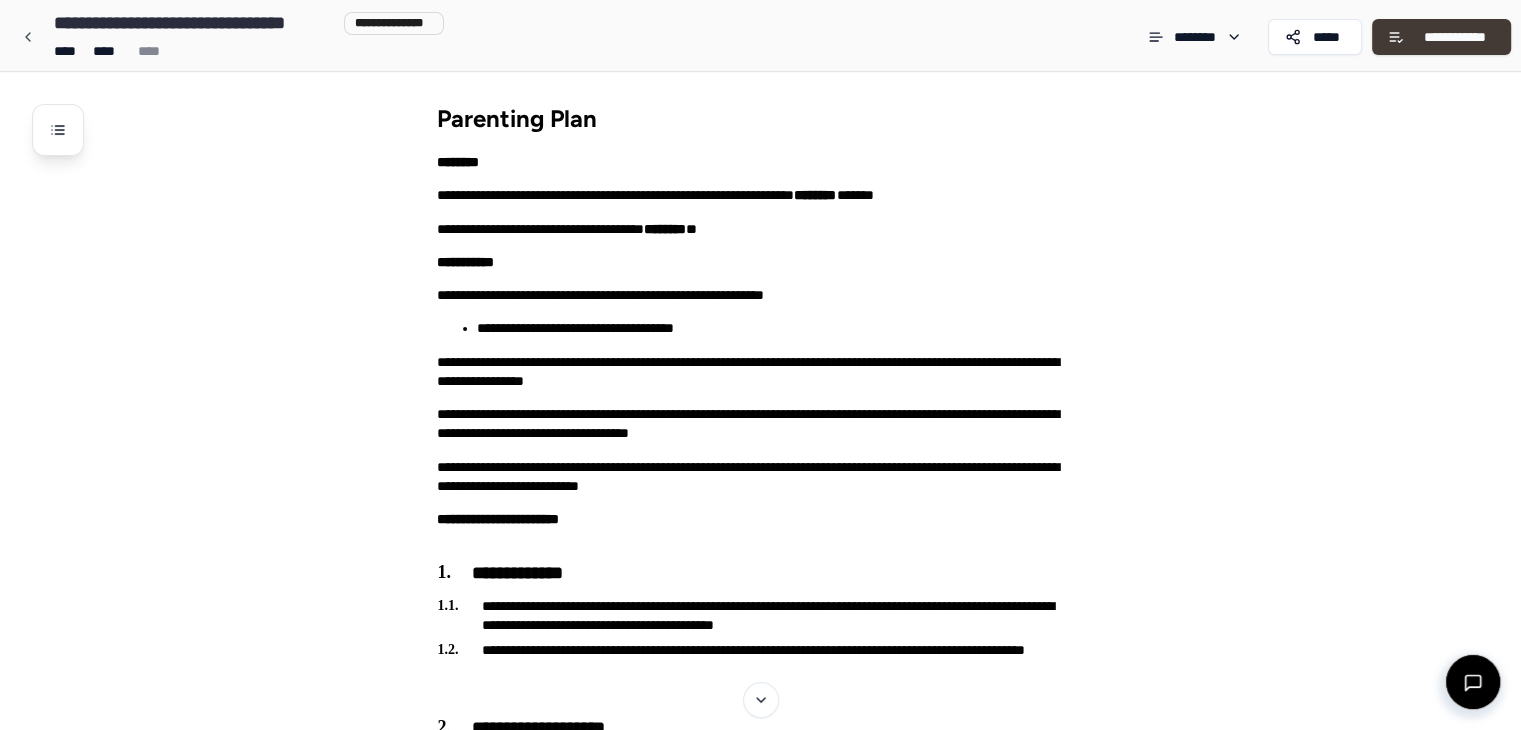 click on "**********" at bounding box center [1454, 37] 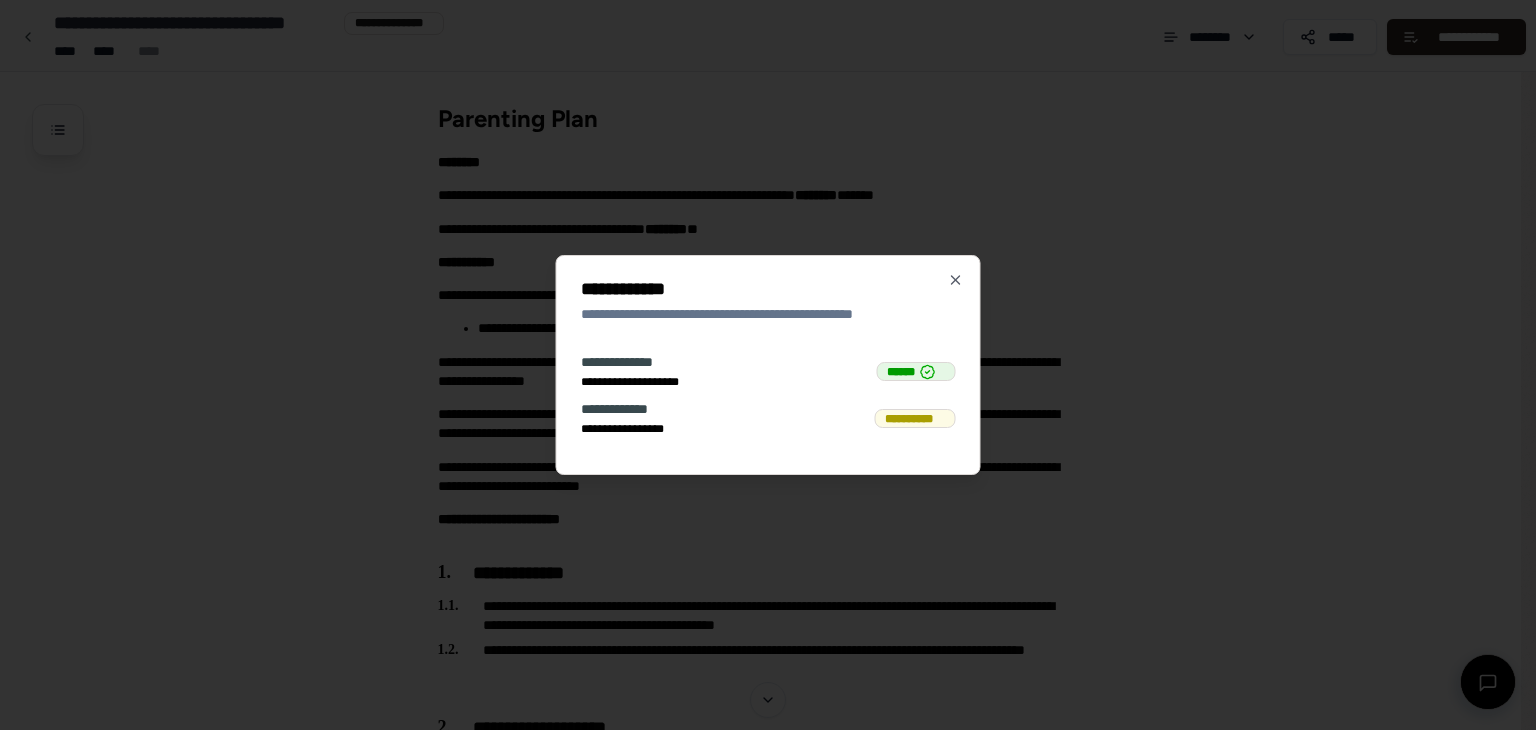 click on "**********" at bounding box center [915, 419] 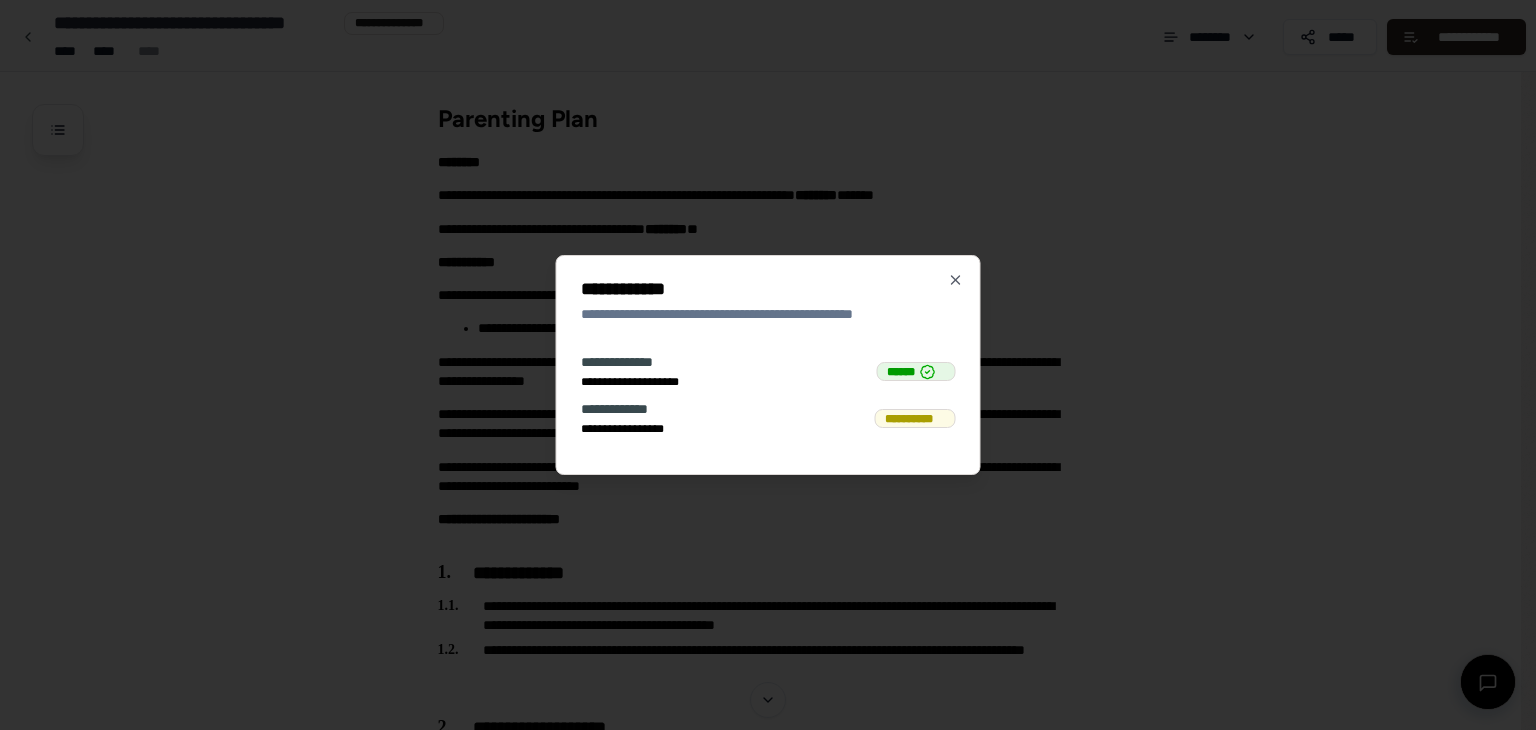 click at bounding box center (768, 365) 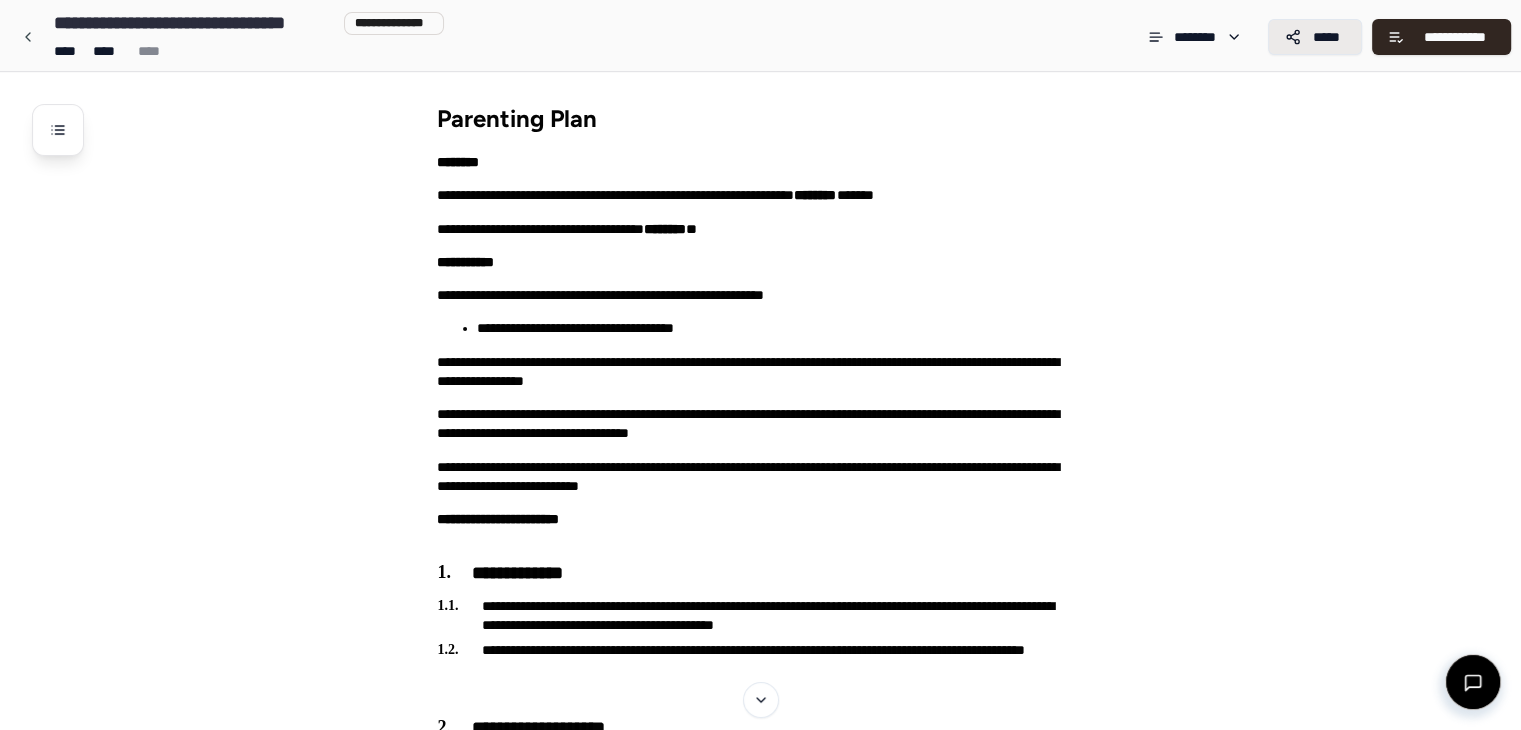 click on "*****" at bounding box center [1315, 37] 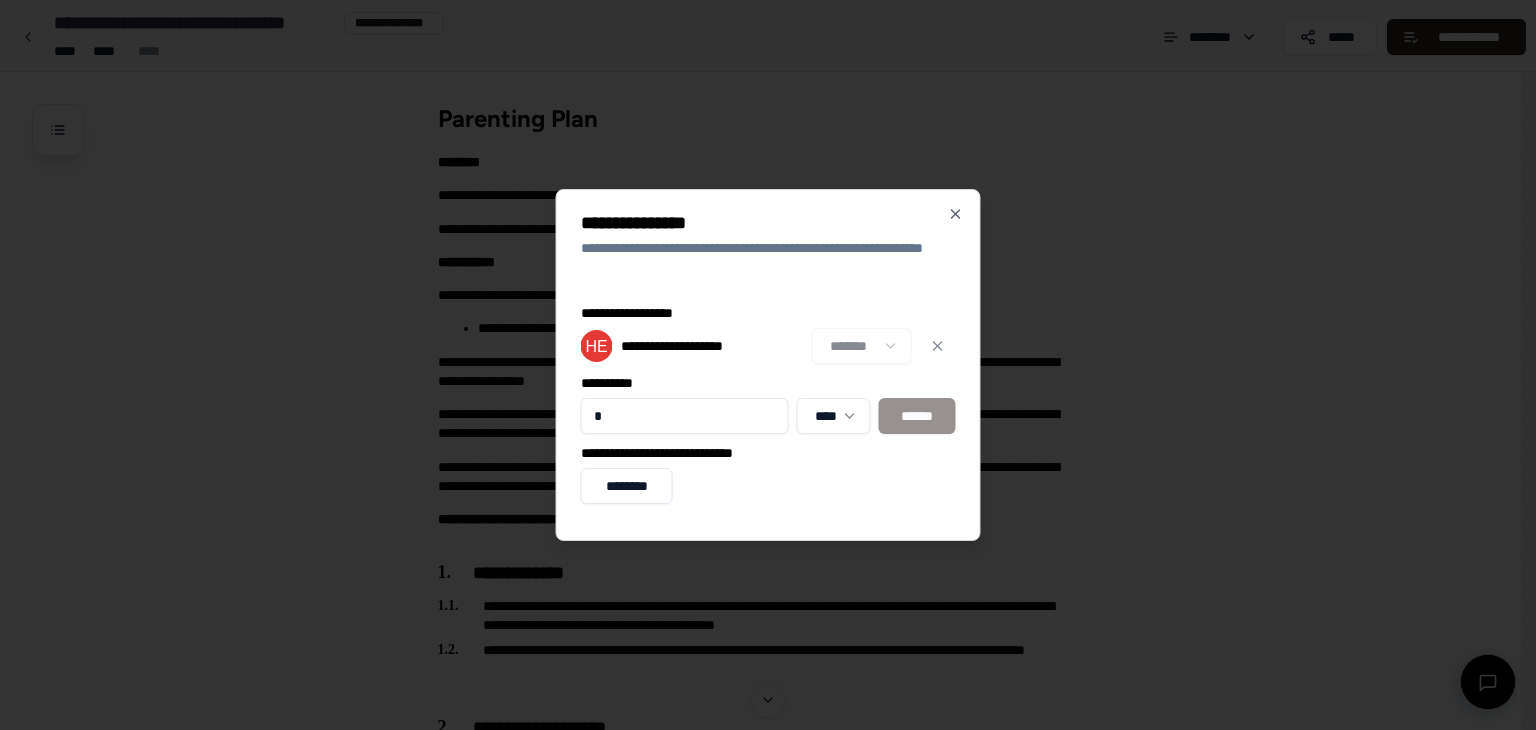 type on "**********" 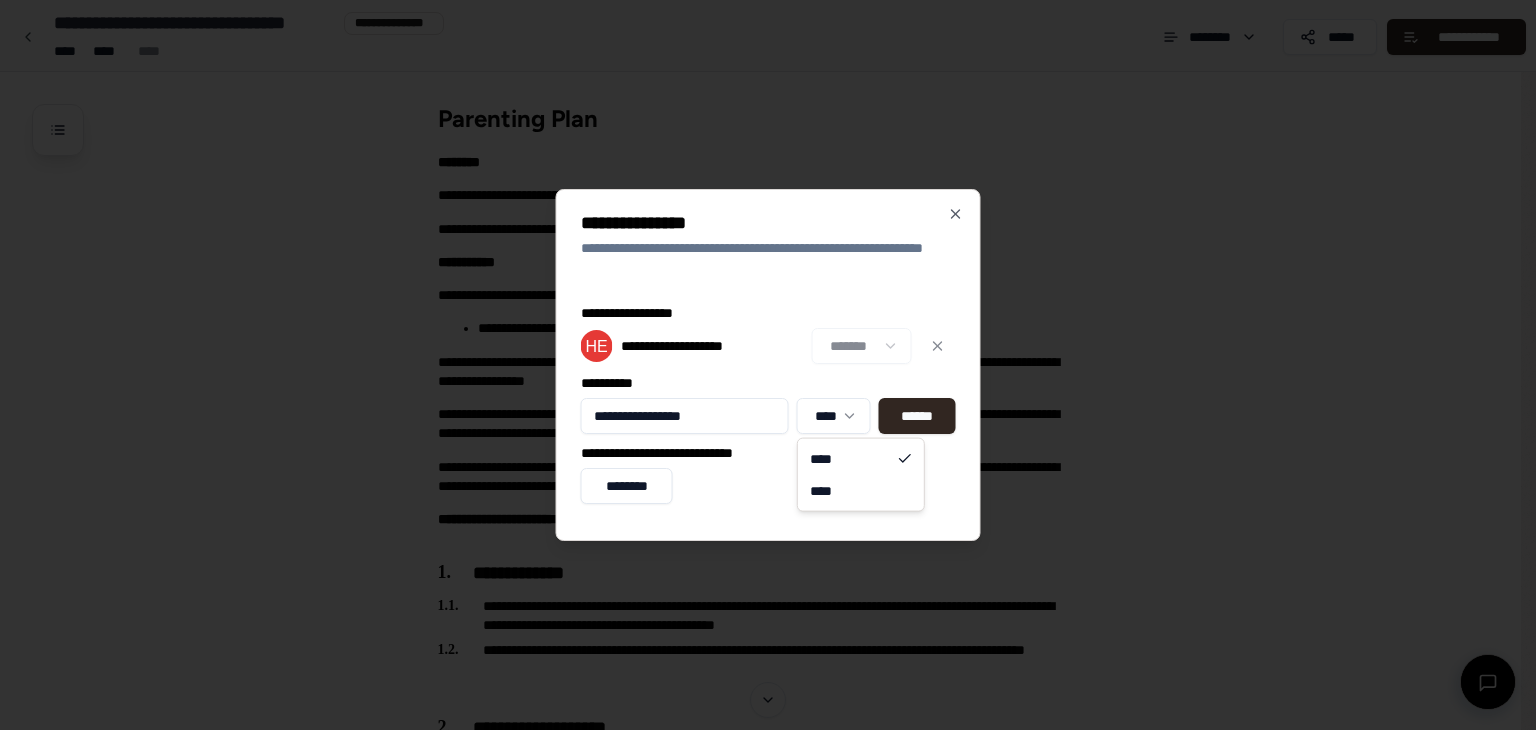 click on "**********" at bounding box center [760, 1717] 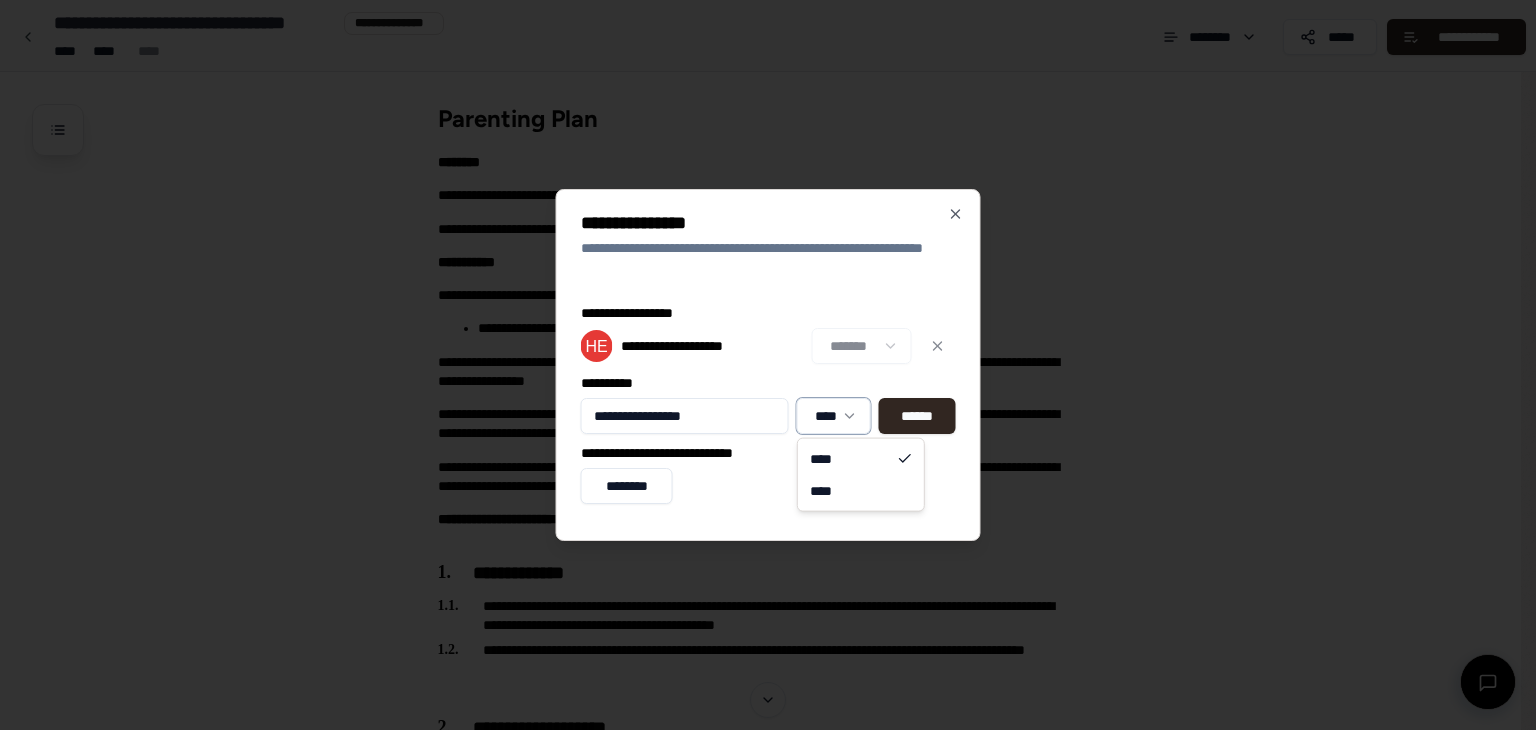 click on "**********" at bounding box center (760, 1717) 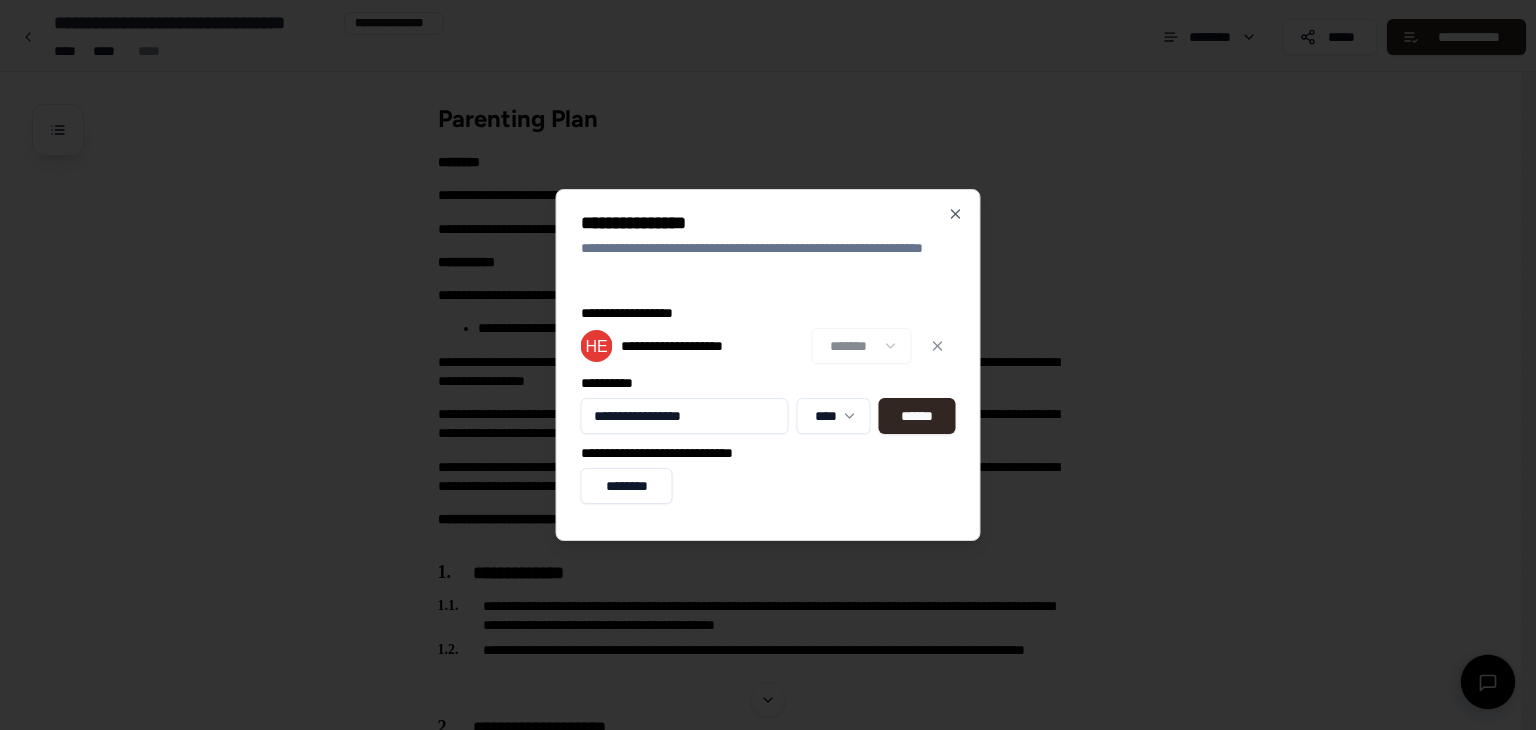 click on "******" at bounding box center [916, 416] 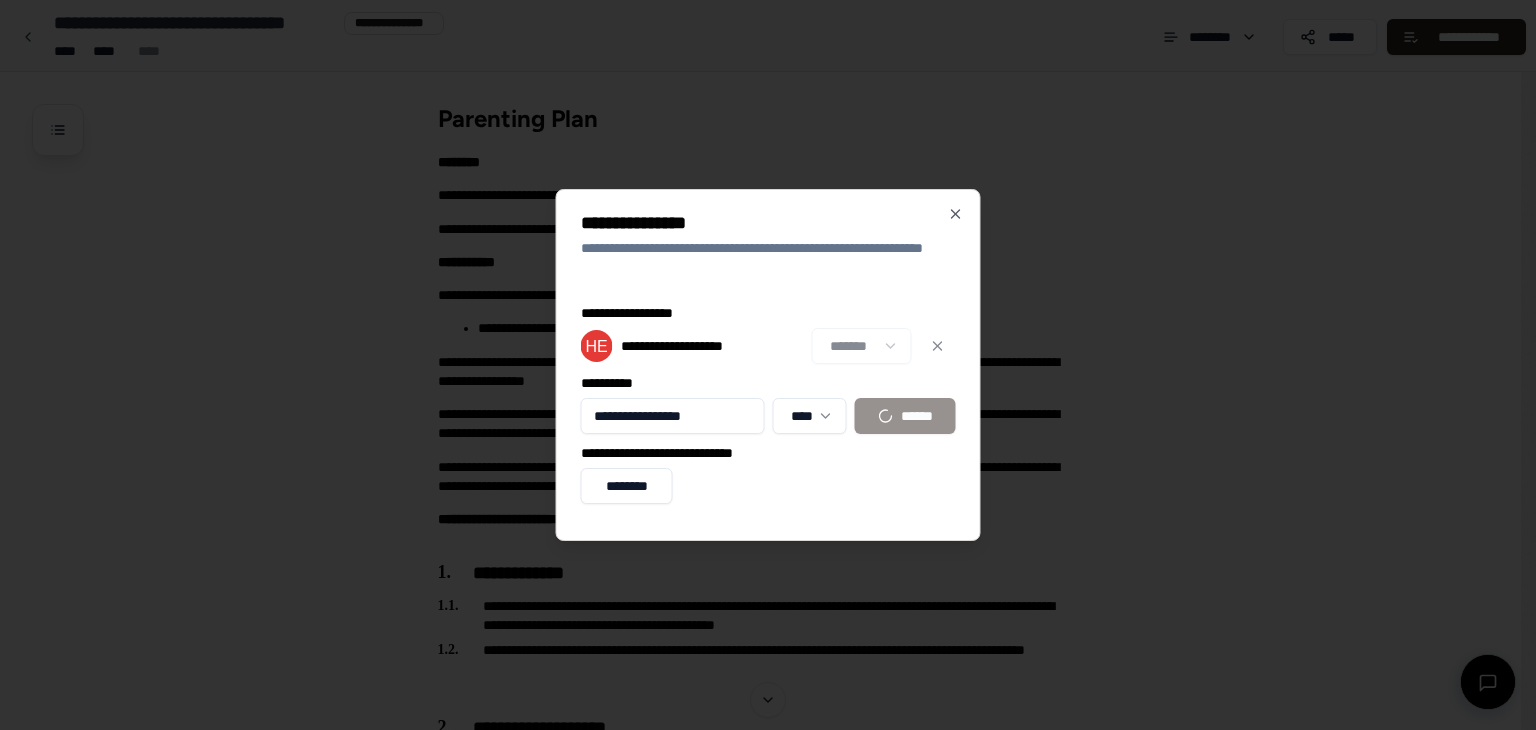 type 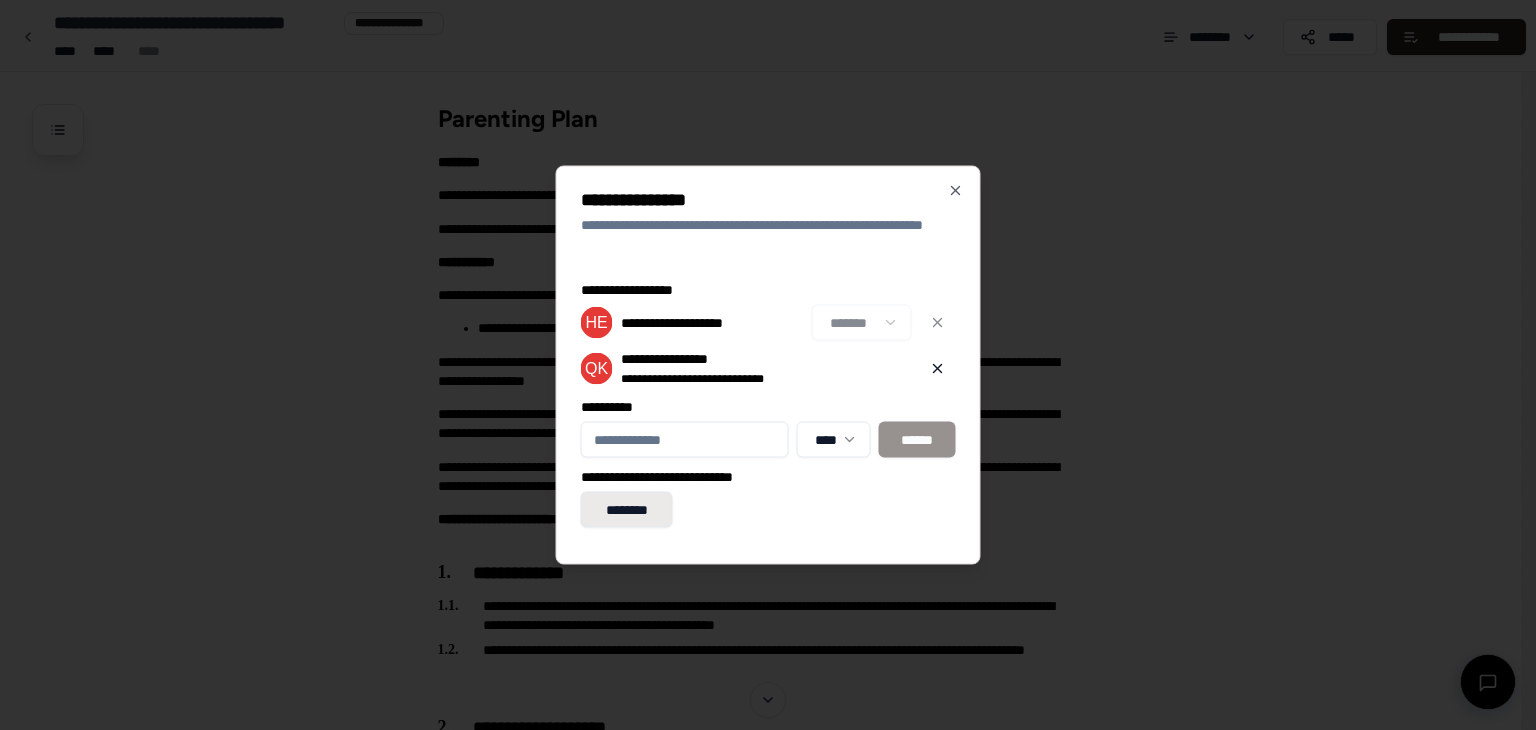 click on "********" at bounding box center (627, 510) 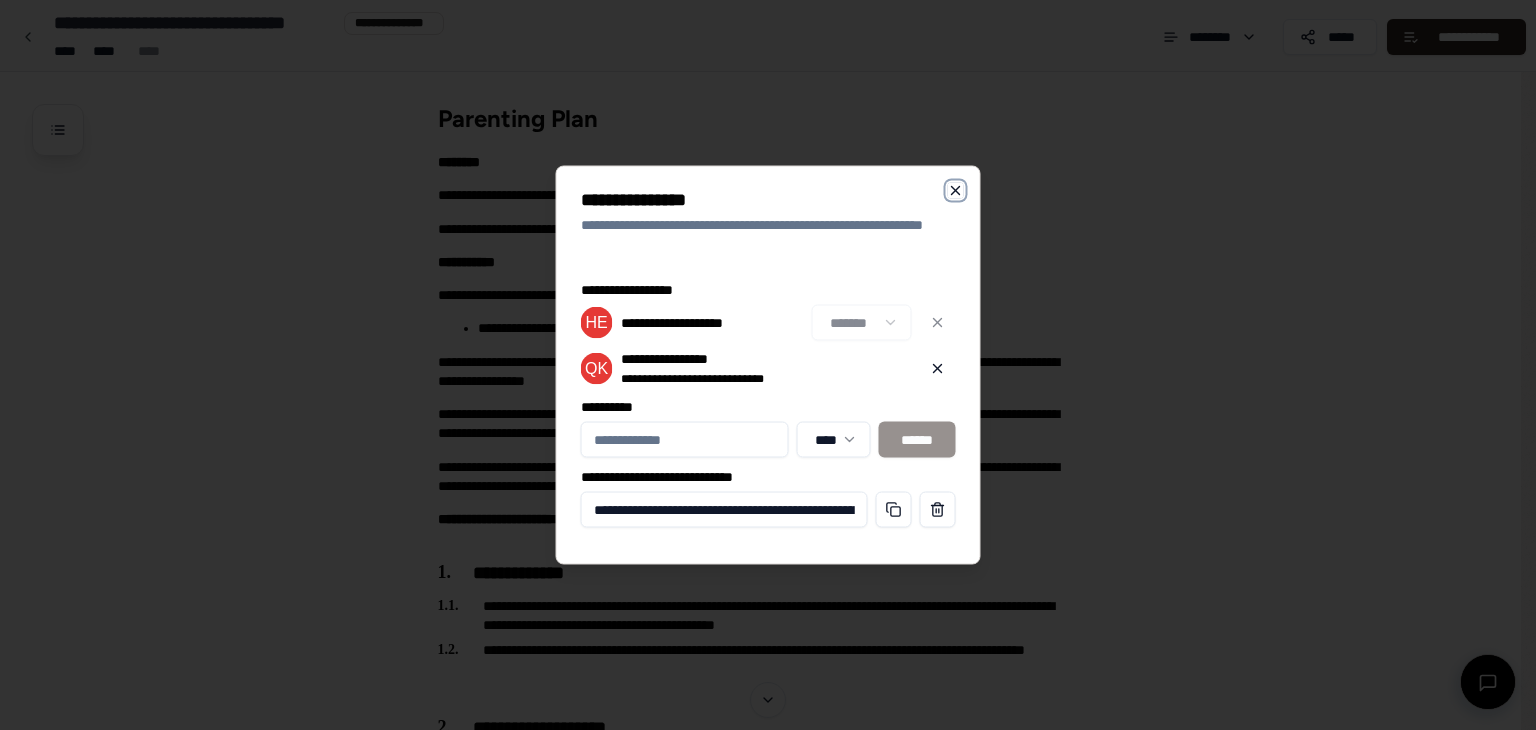 click 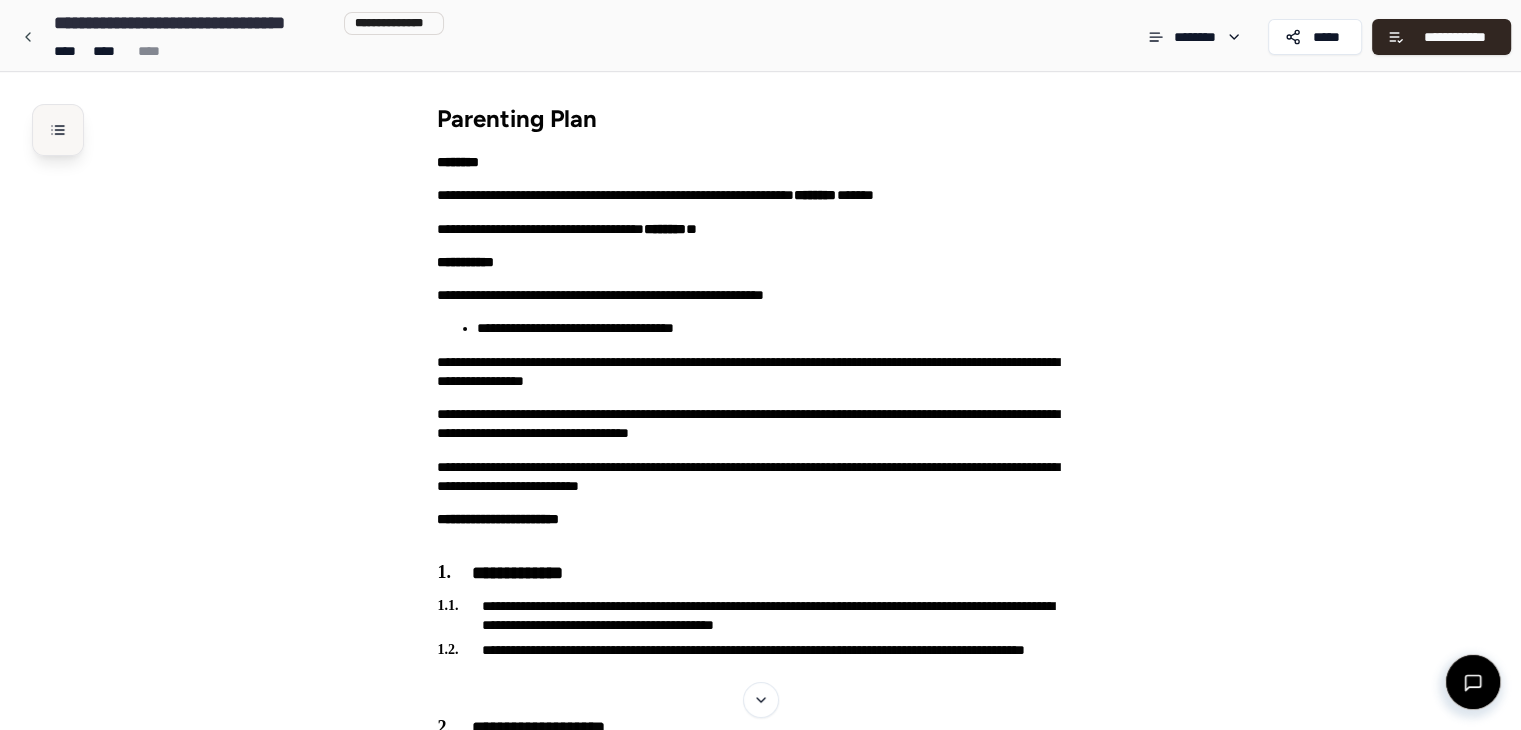 click at bounding box center (58, 130) 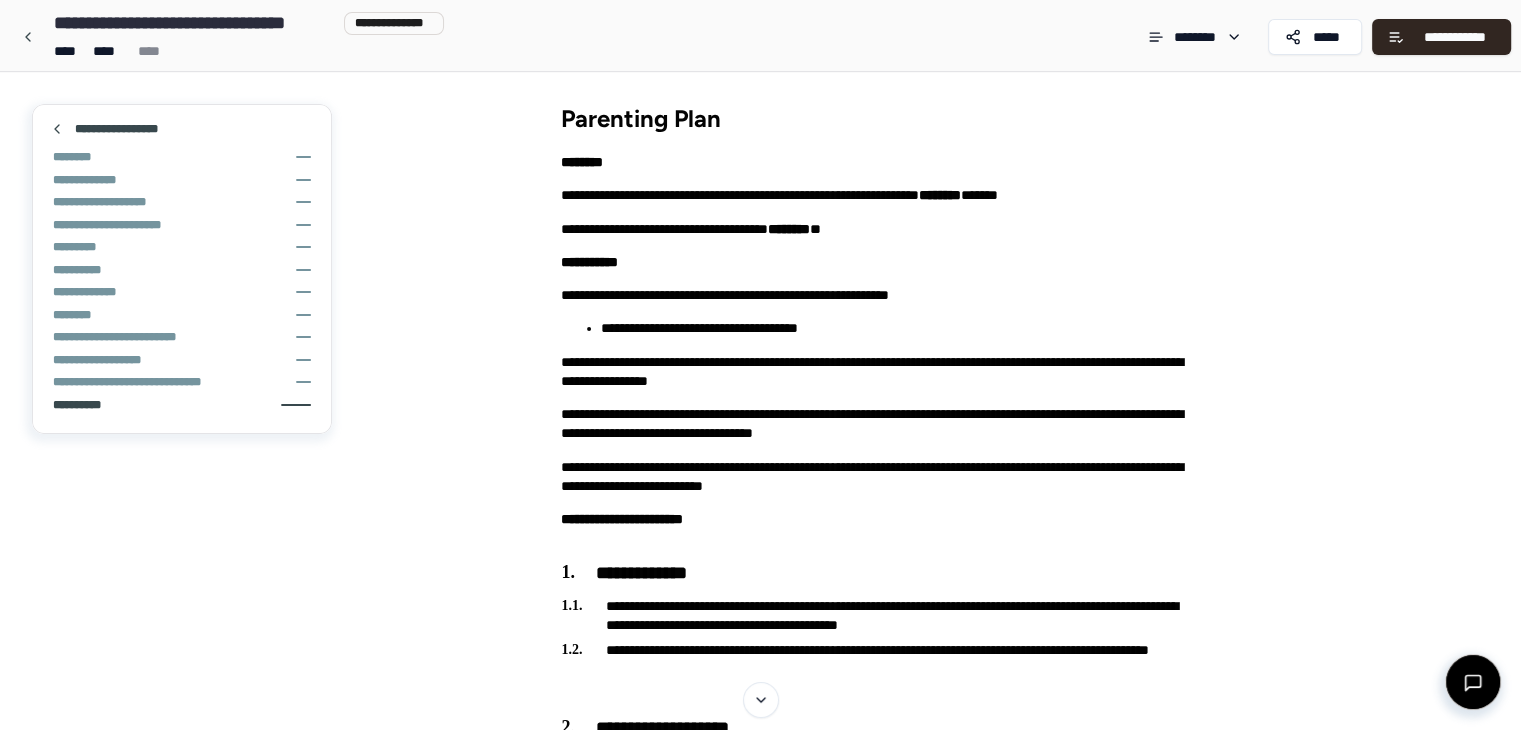 click on "**********" at bounding box center [82, 405] 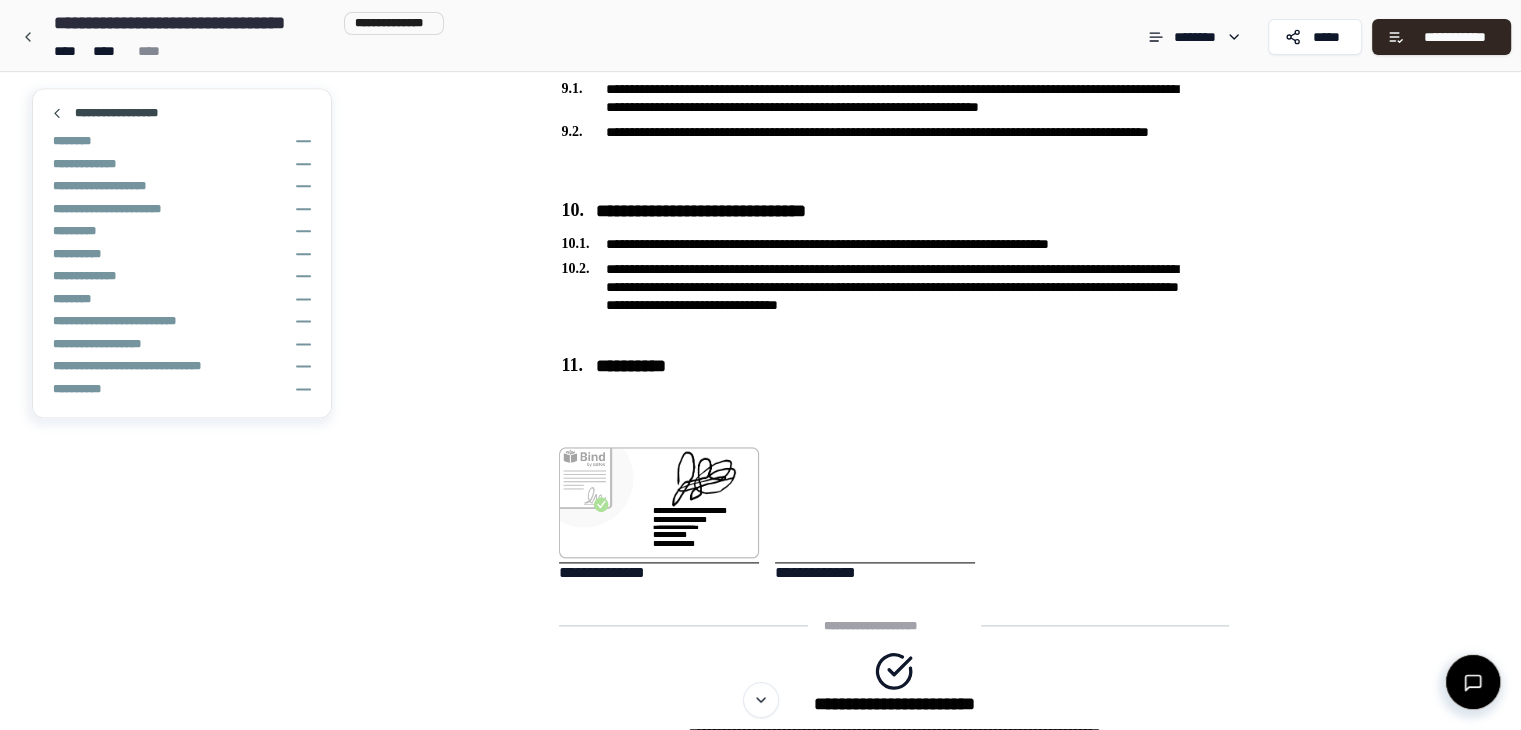 scroll, scrollTop: 2704, scrollLeft: 0, axis: vertical 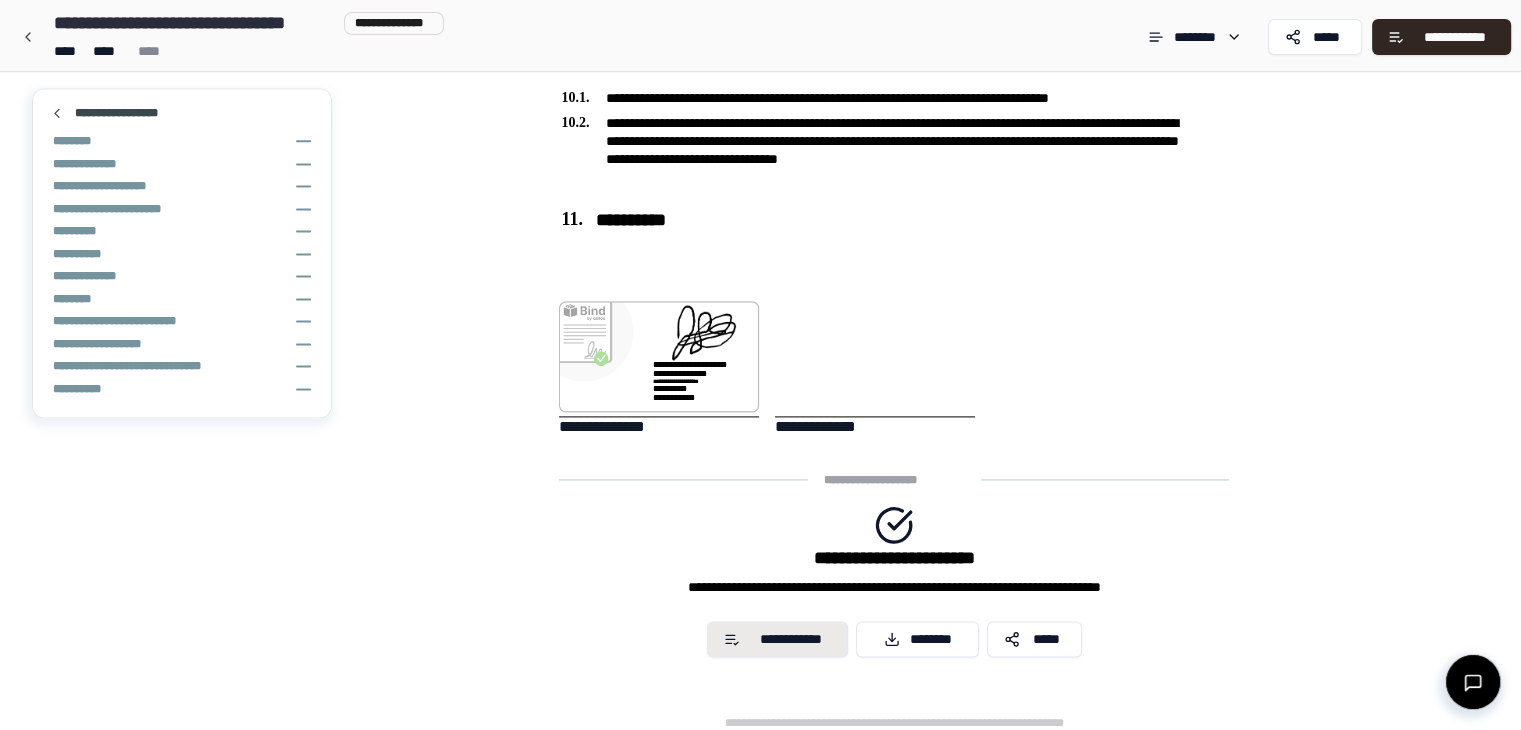 click on "**********" at bounding box center (790, 639) 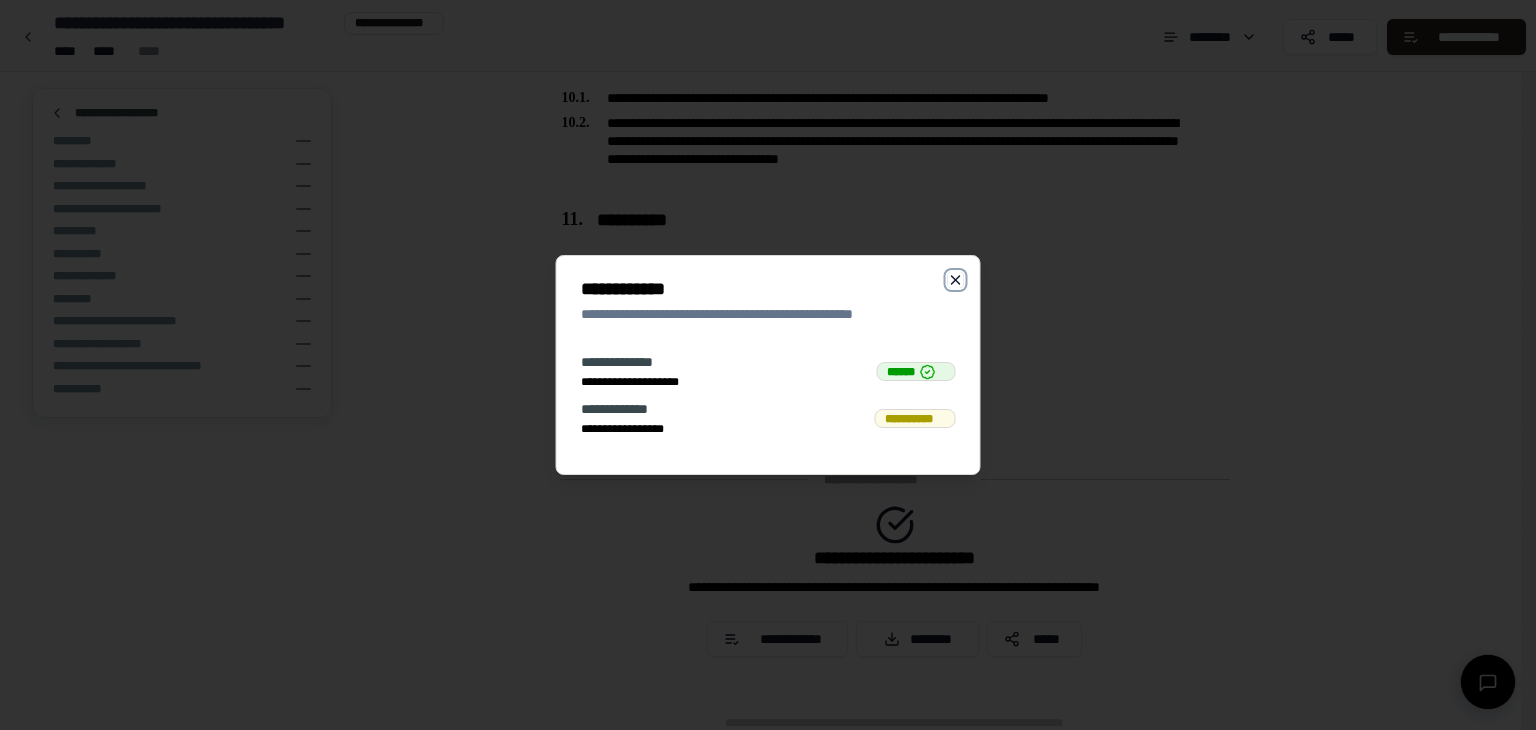 click 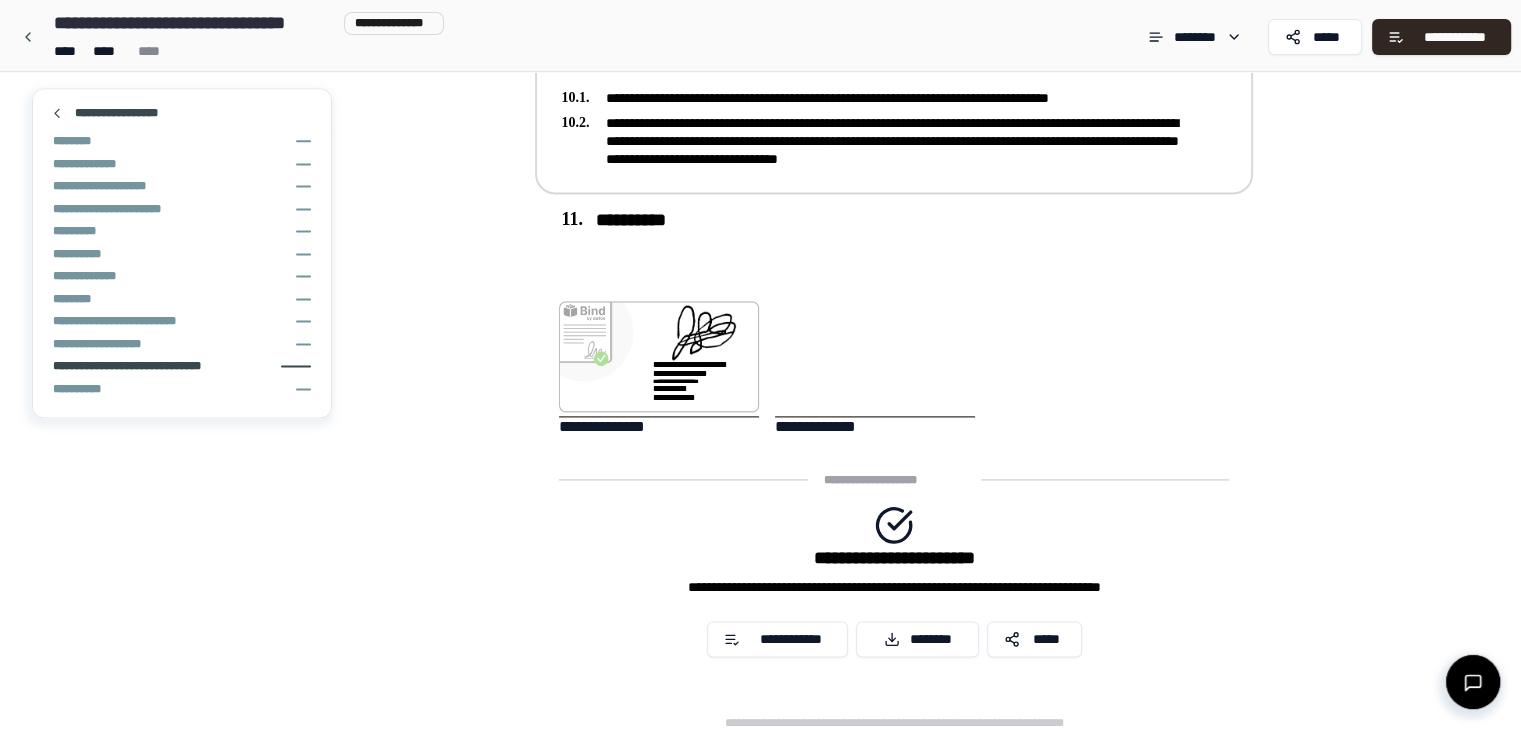 drag, startPoint x: 108, startPoint y: 364, endPoint x: 95, endPoint y: 401, distance: 39.217342 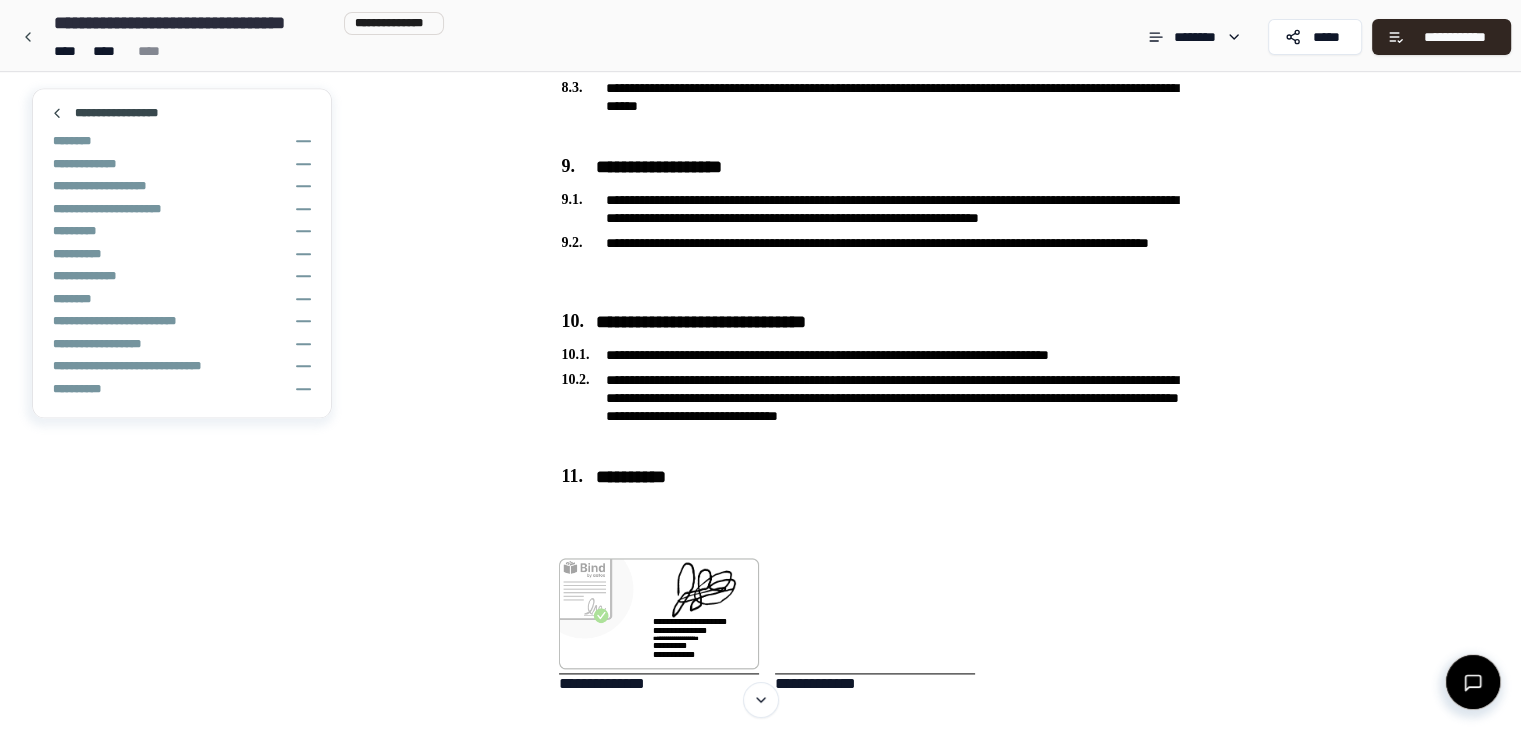click on "**********" at bounding box center [82, 389] 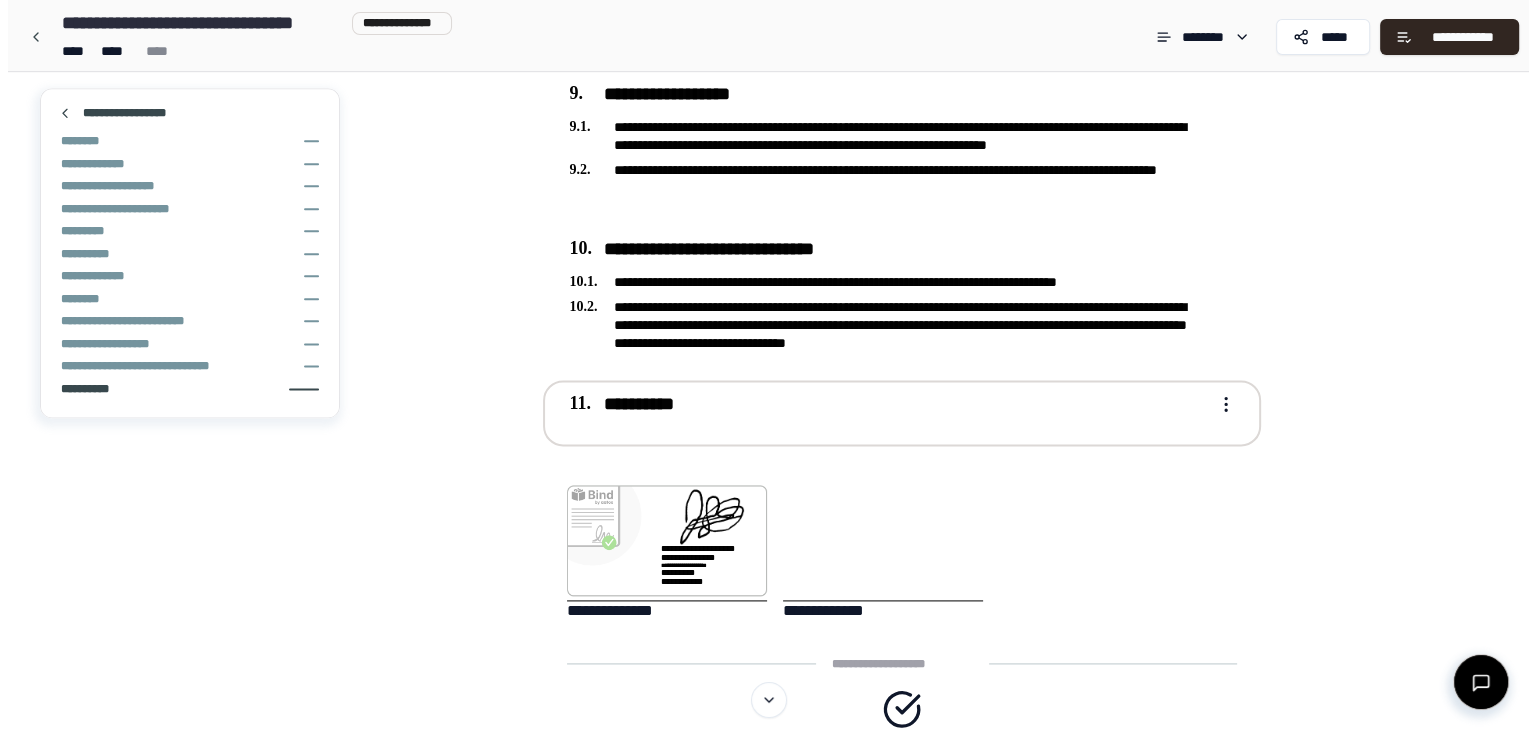 scroll, scrollTop: 2558, scrollLeft: 0, axis: vertical 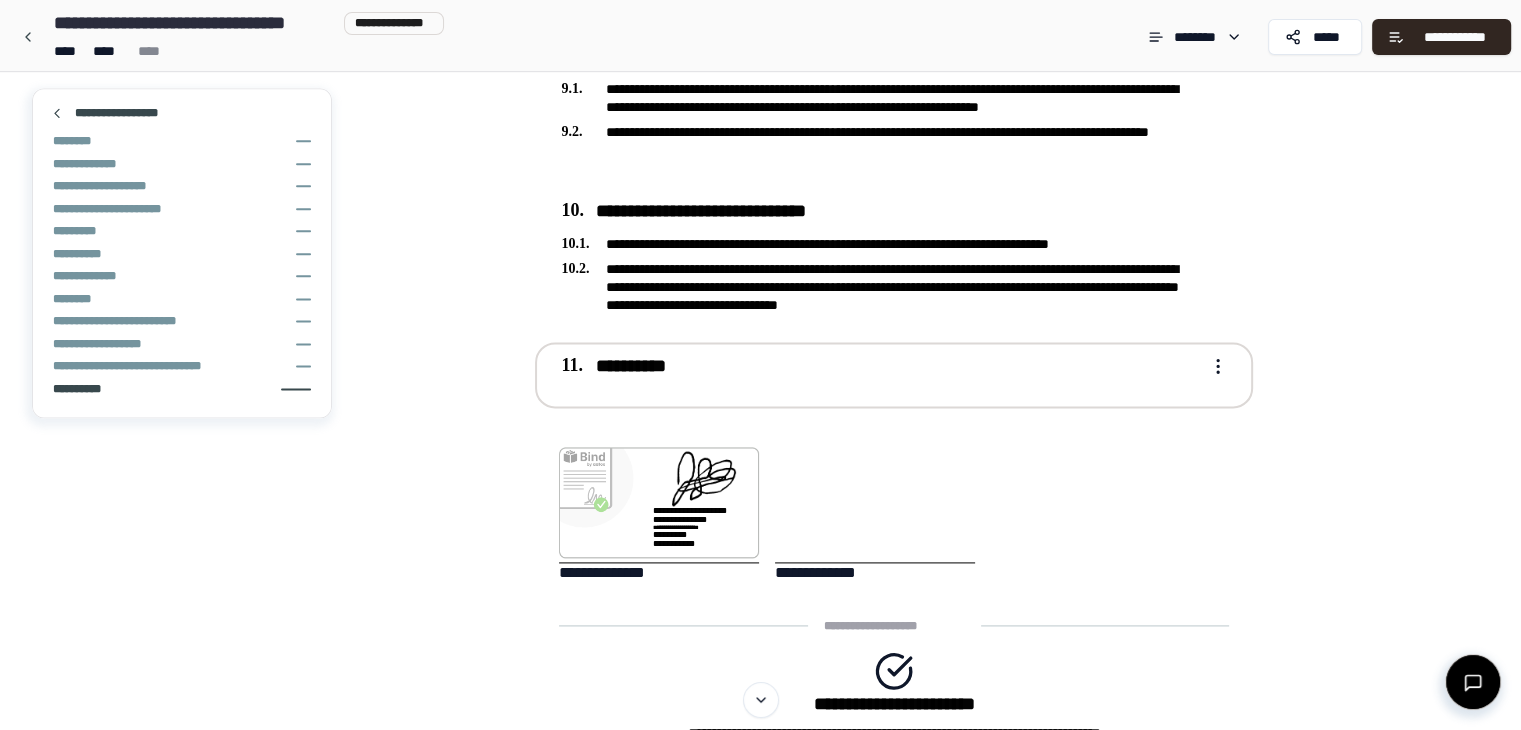 click on "**********" at bounding box center (760, -841) 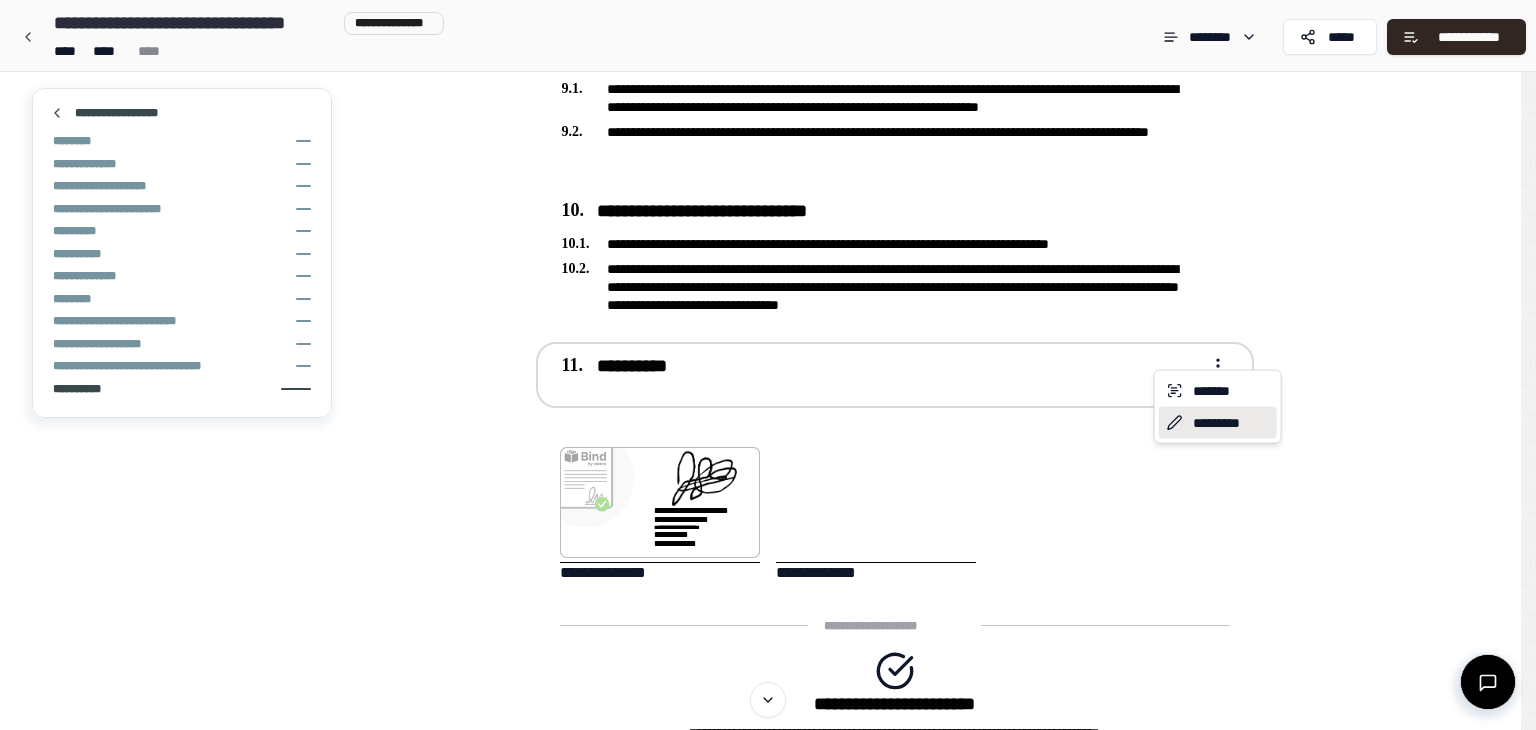 click on "*********" at bounding box center (1218, 423) 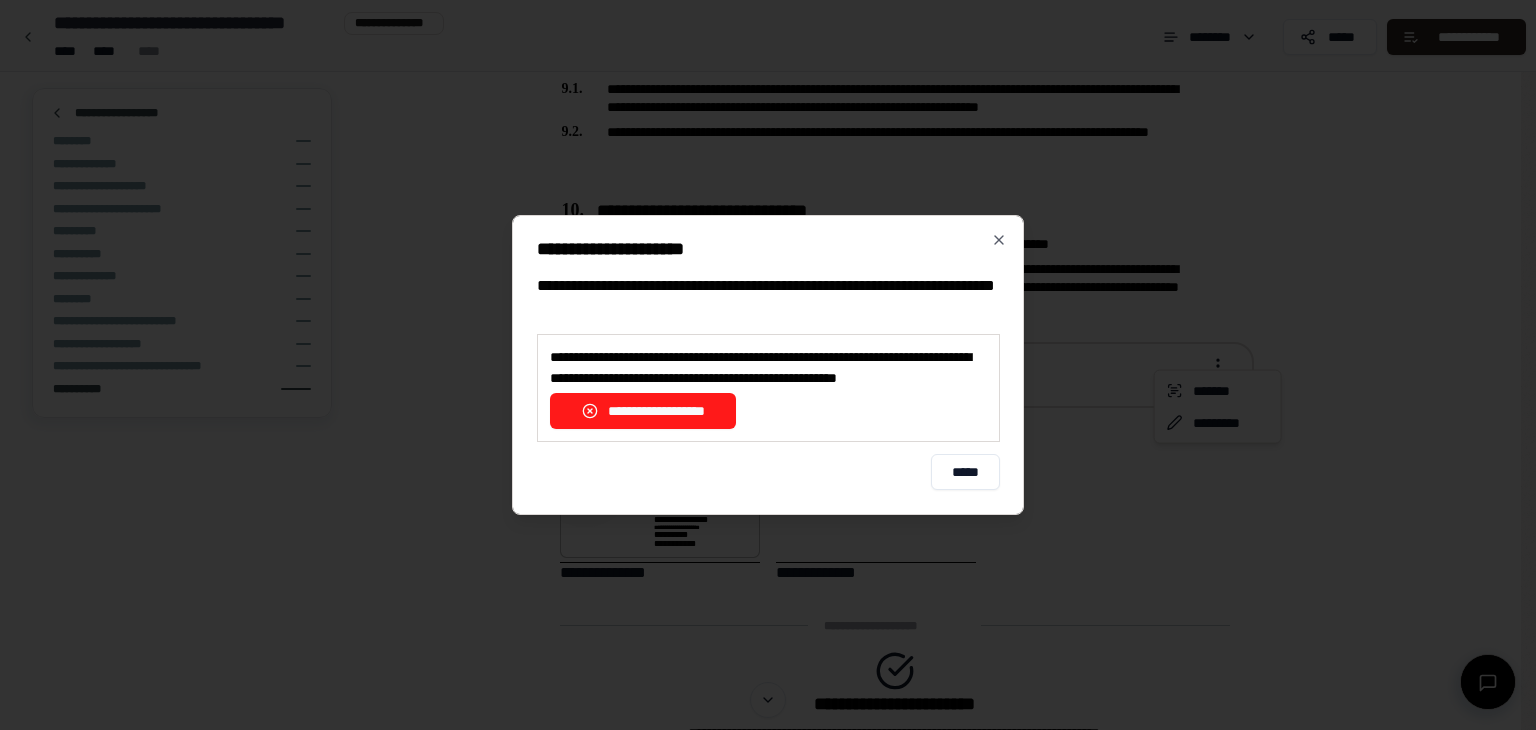 click on "**********" at bounding box center (643, 411) 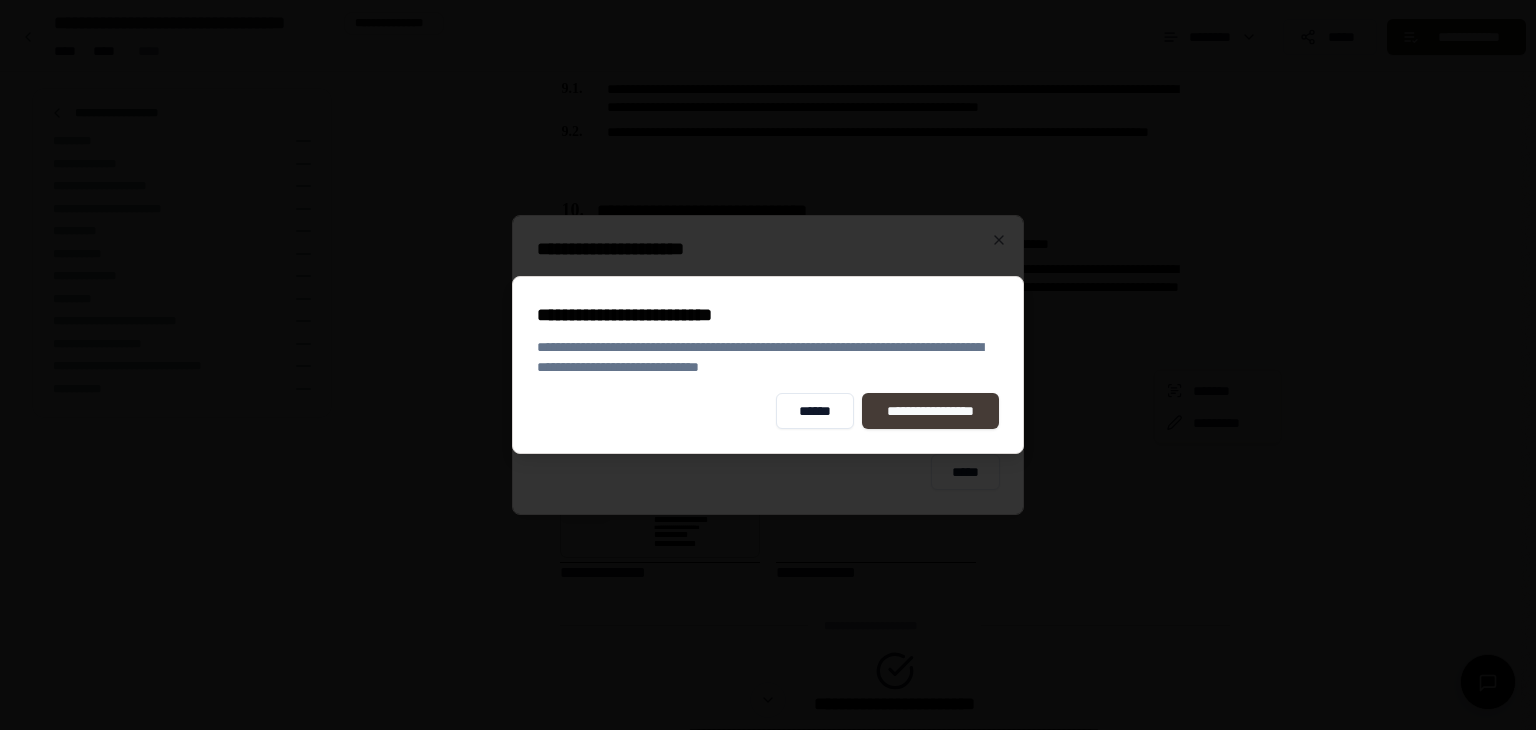 click on "**********" at bounding box center (931, 411) 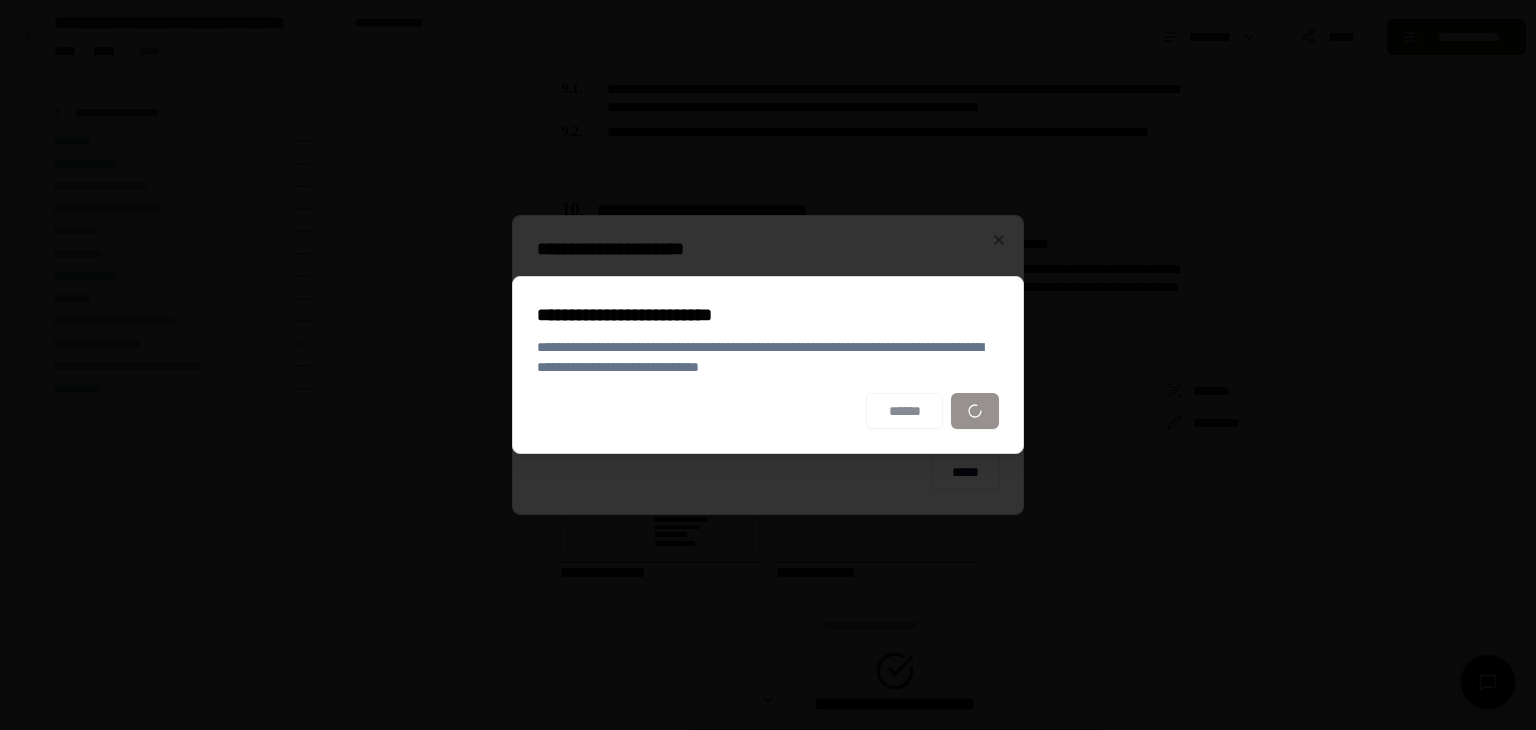 scroll, scrollTop: 2468, scrollLeft: 0, axis: vertical 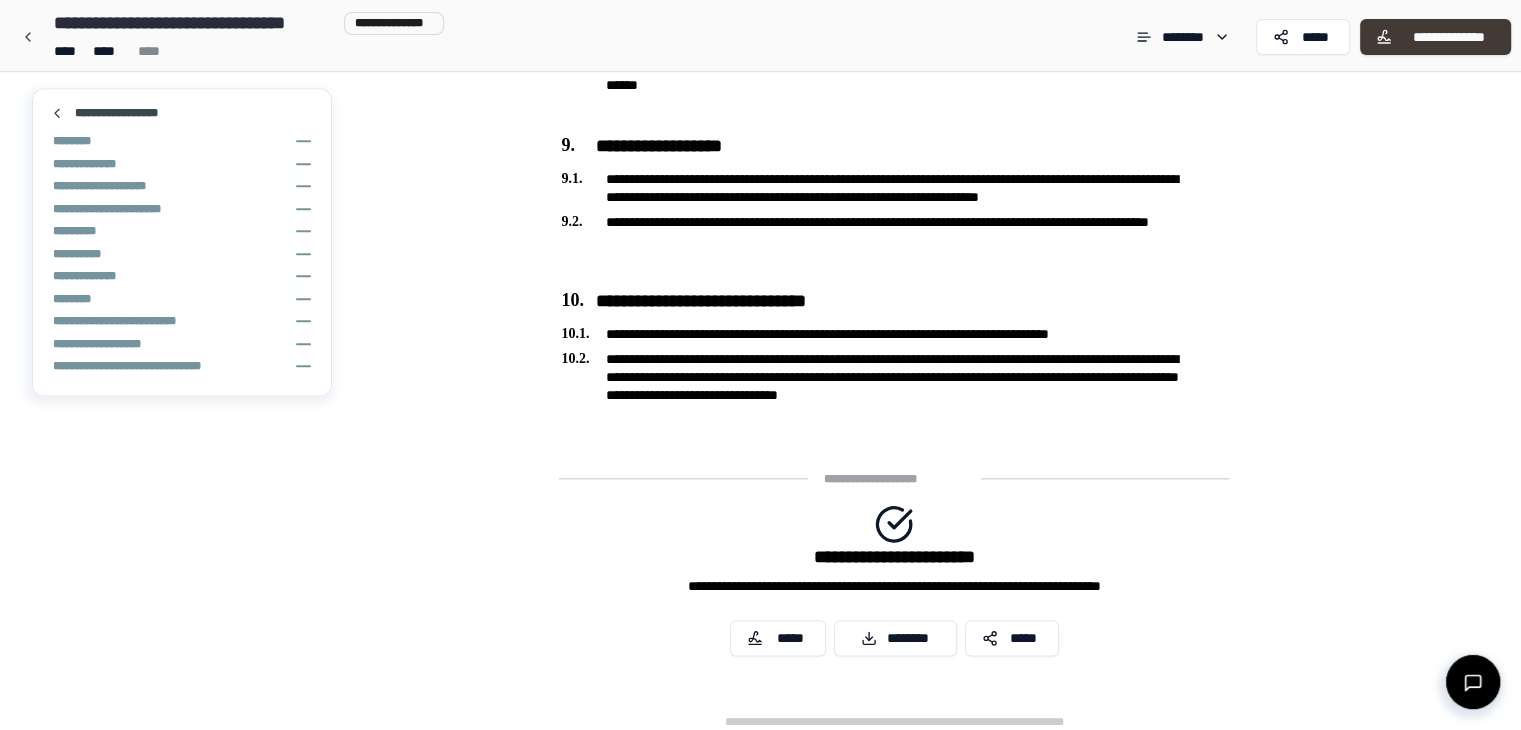 click on "**********" at bounding box center (1448, 37) 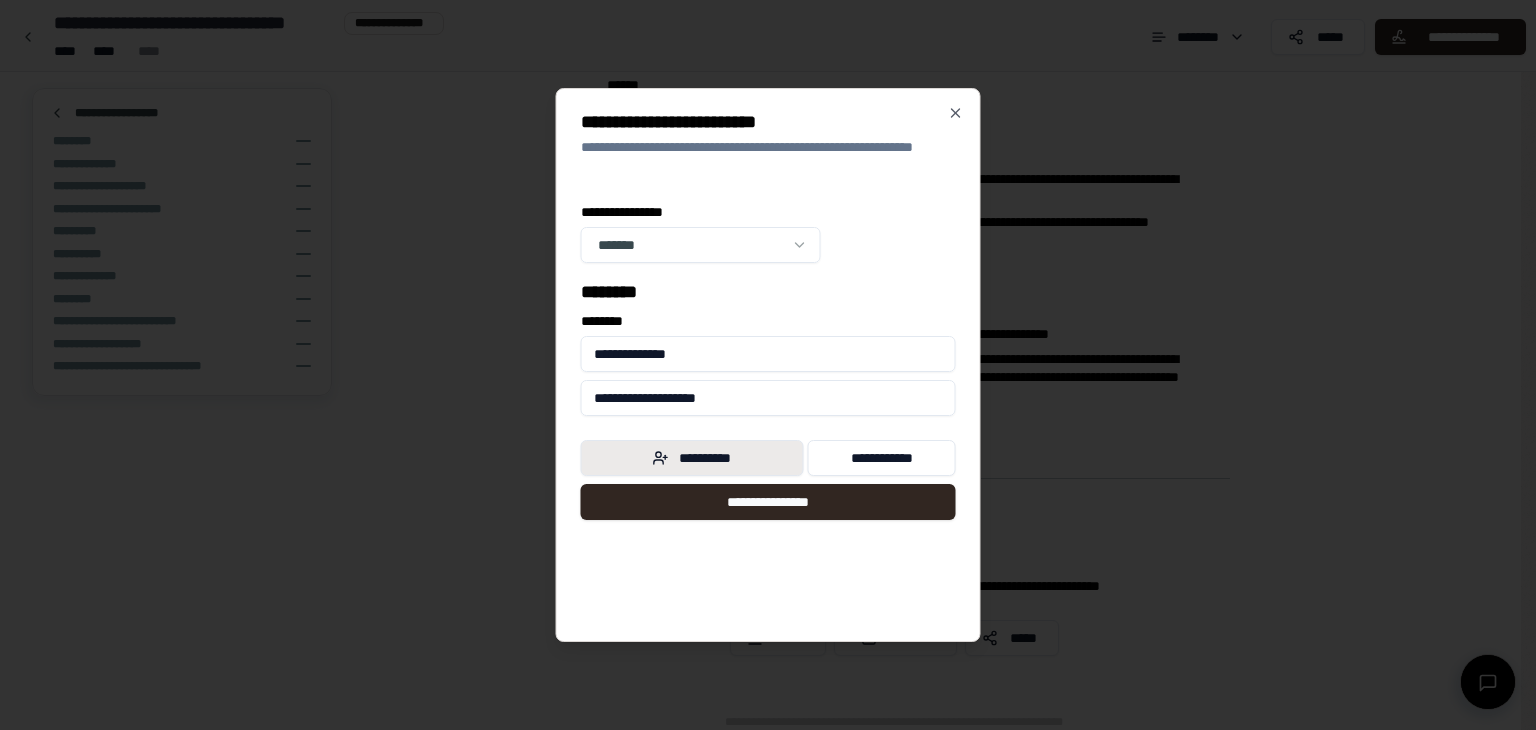 click on "**********" at bounding box center (692, 458) 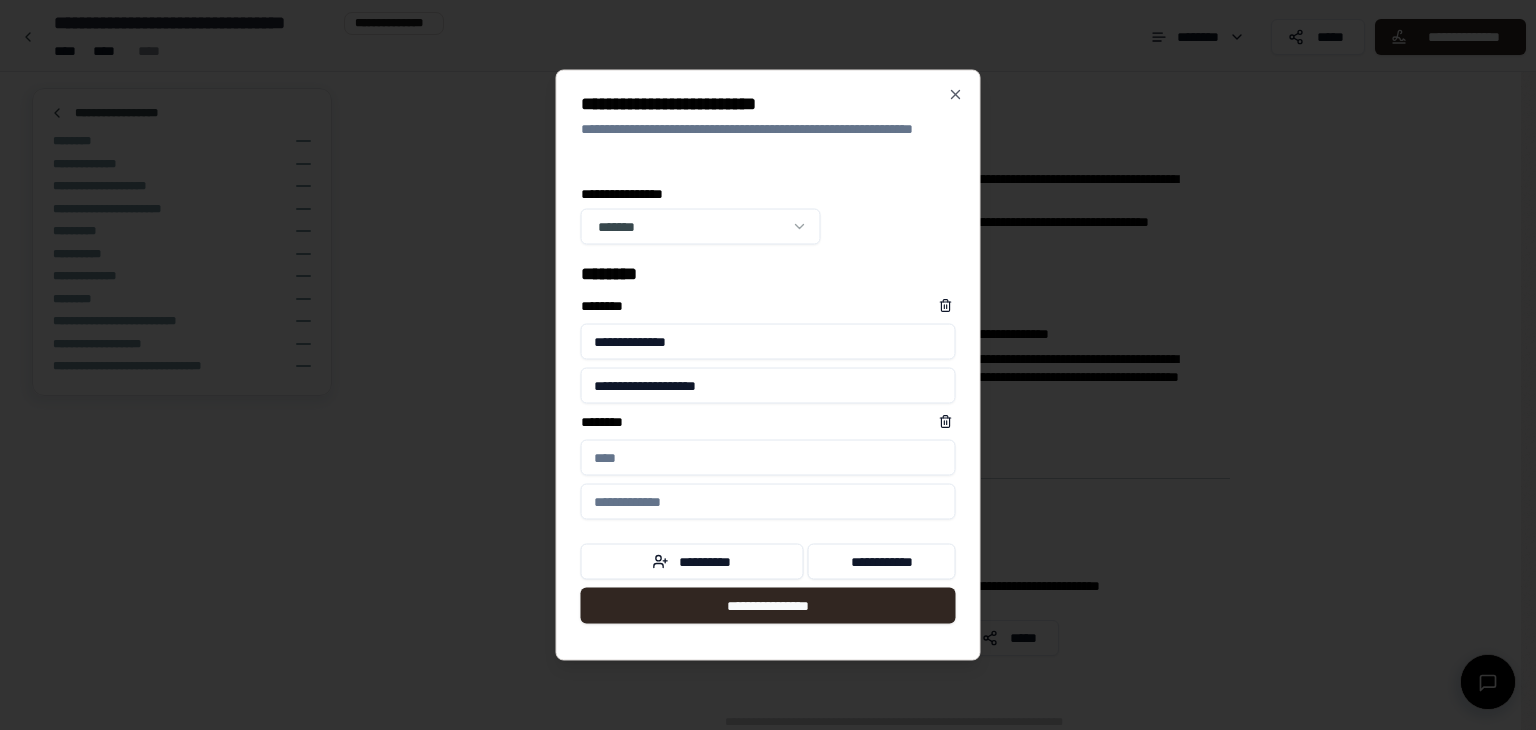 click on "******   *" at bounding box center [768, 458] 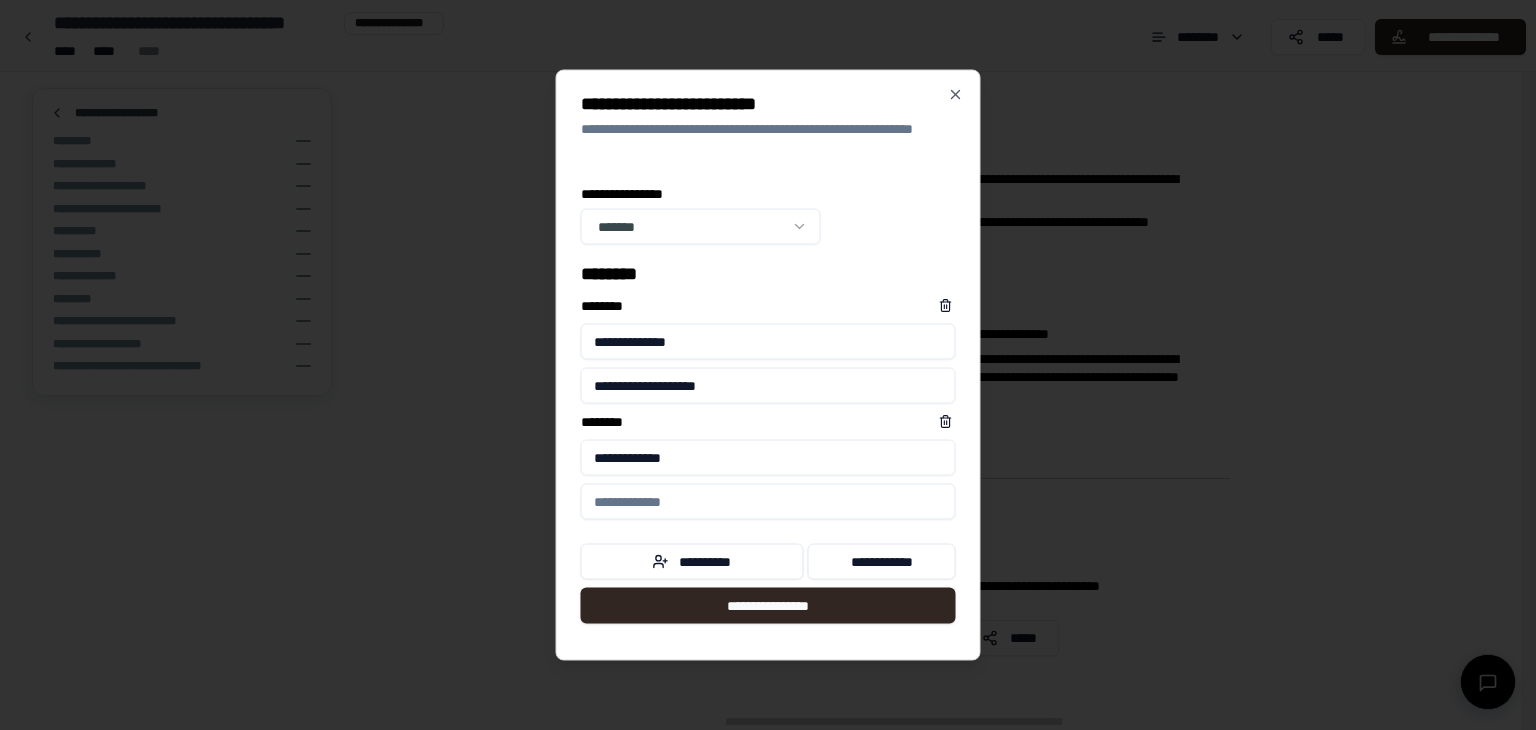type on "**********" 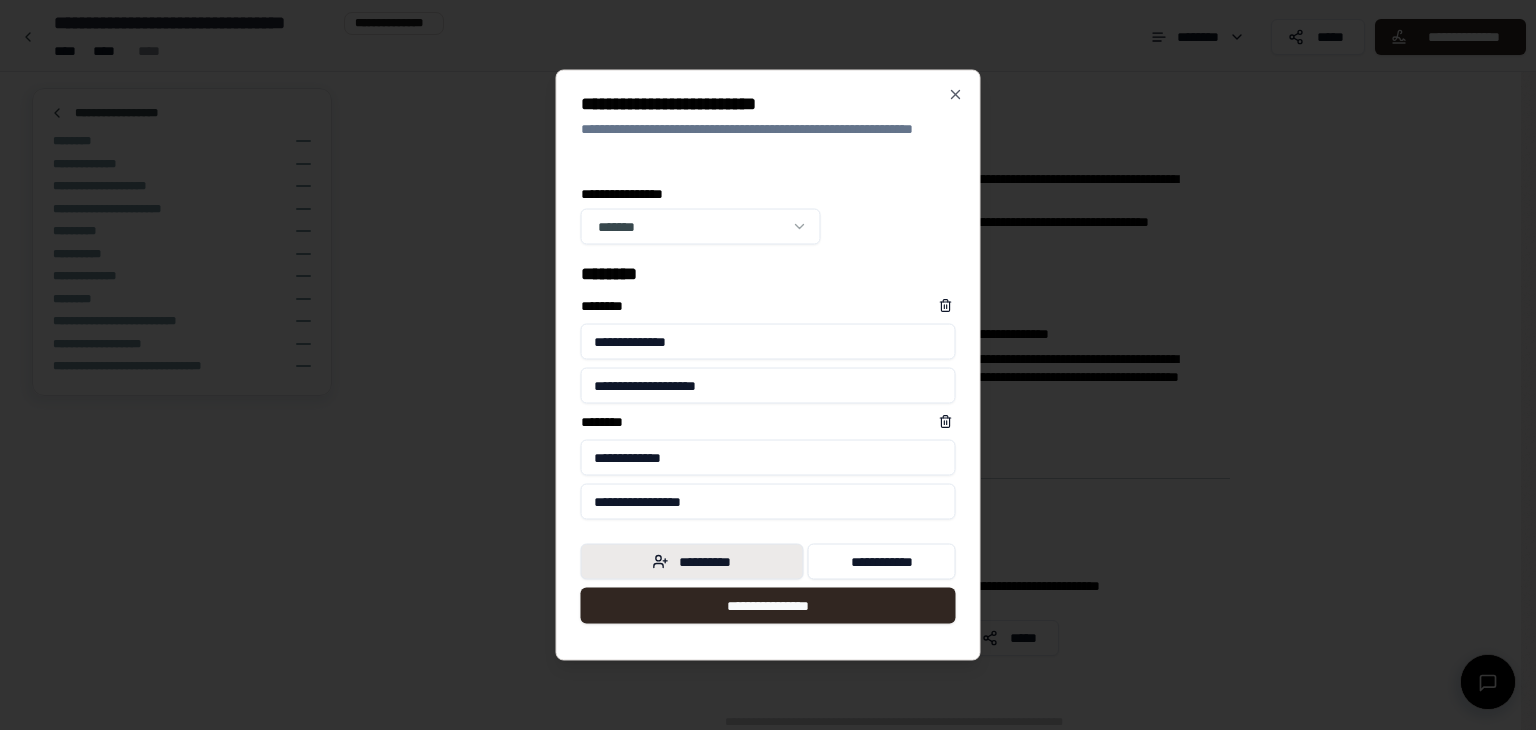 type on "**********" 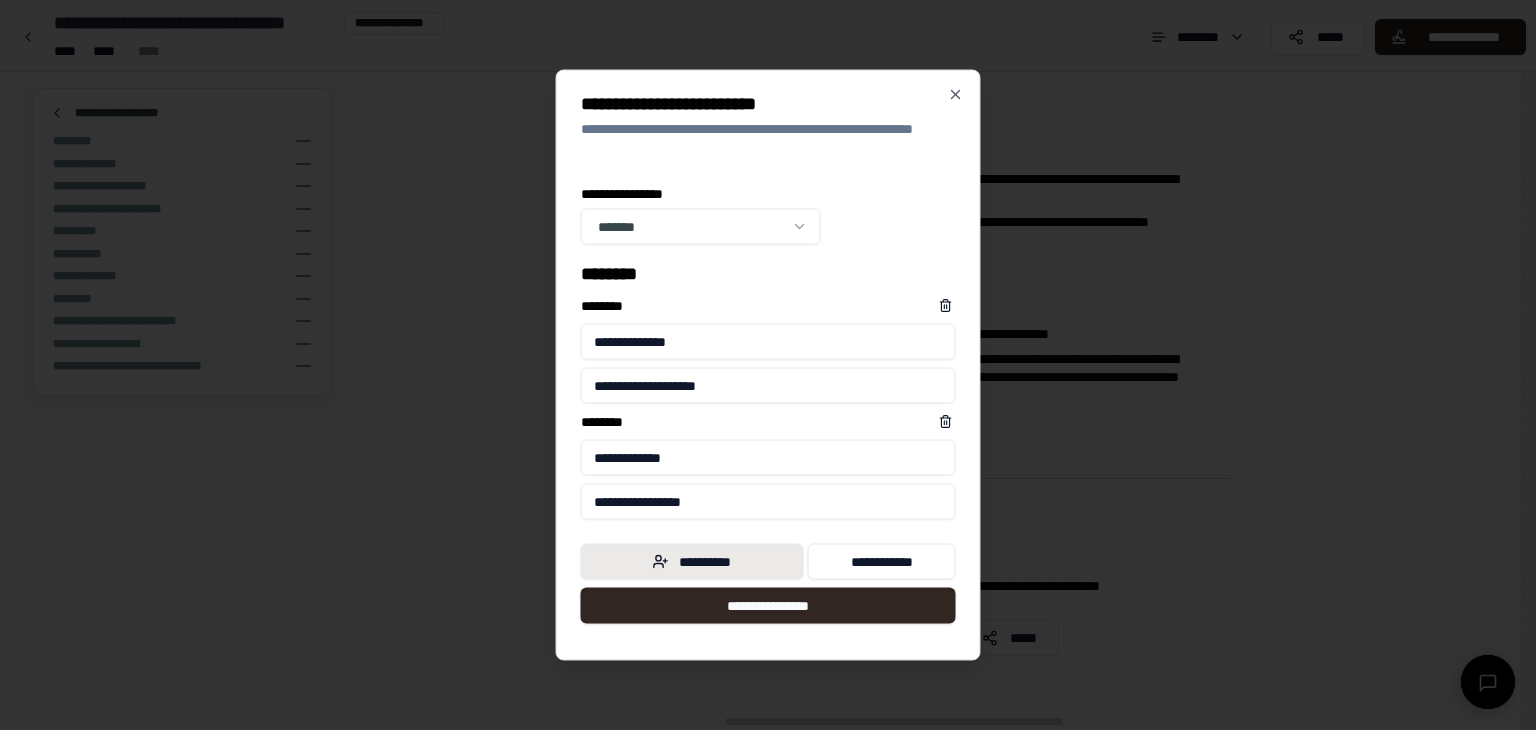click on "**********" at bounding box center [692, 562] 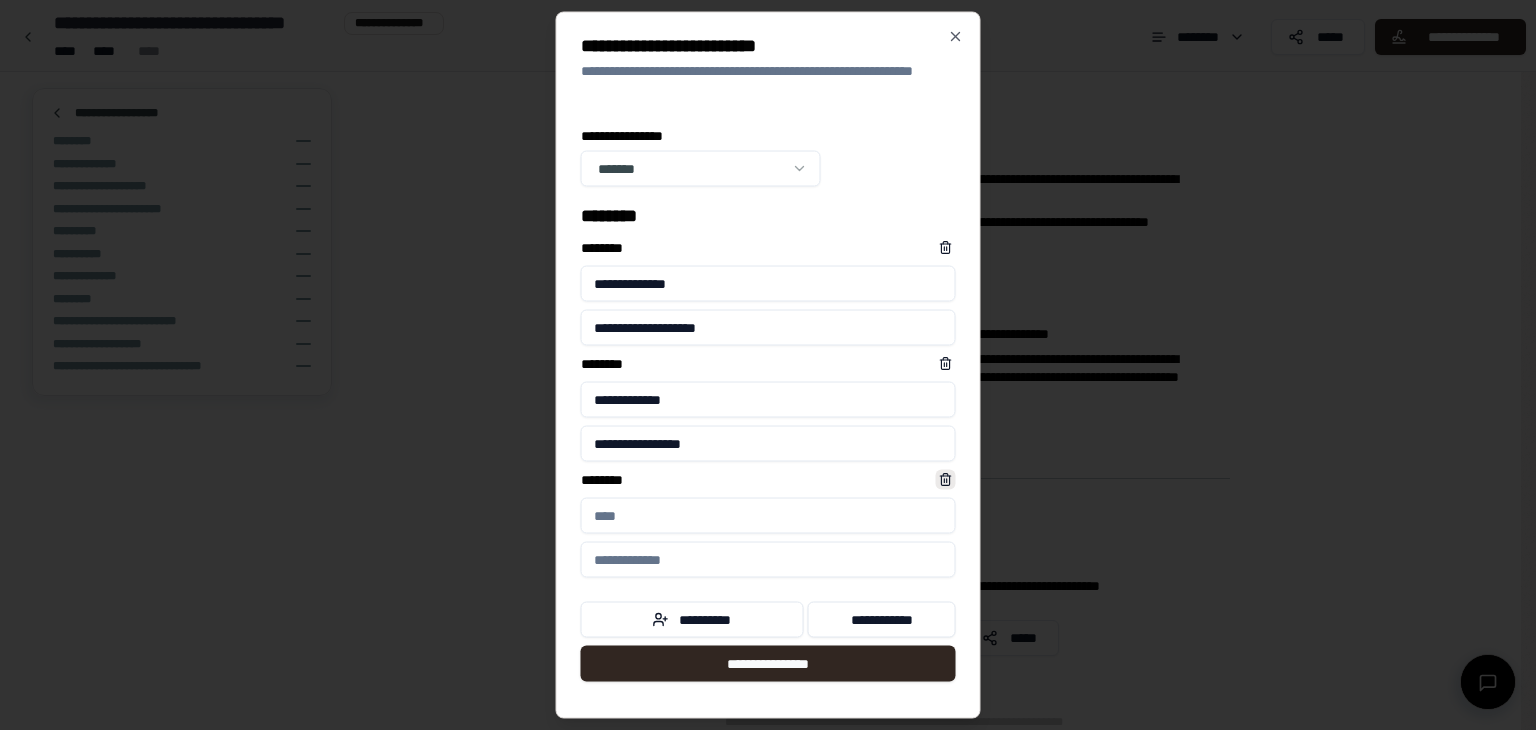 click at bounding box center [946, 480] 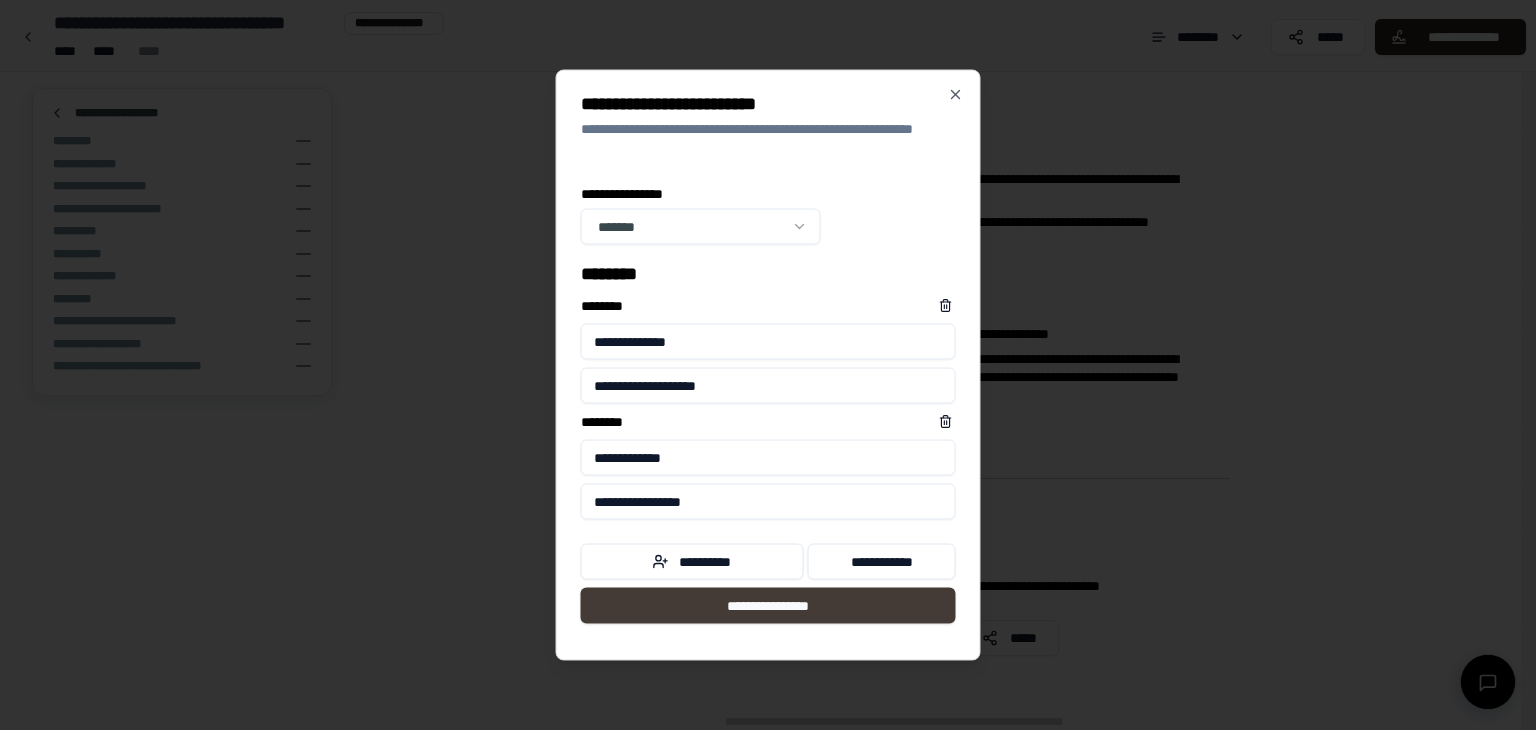 click on "**********" at bounding box center [768, 606] 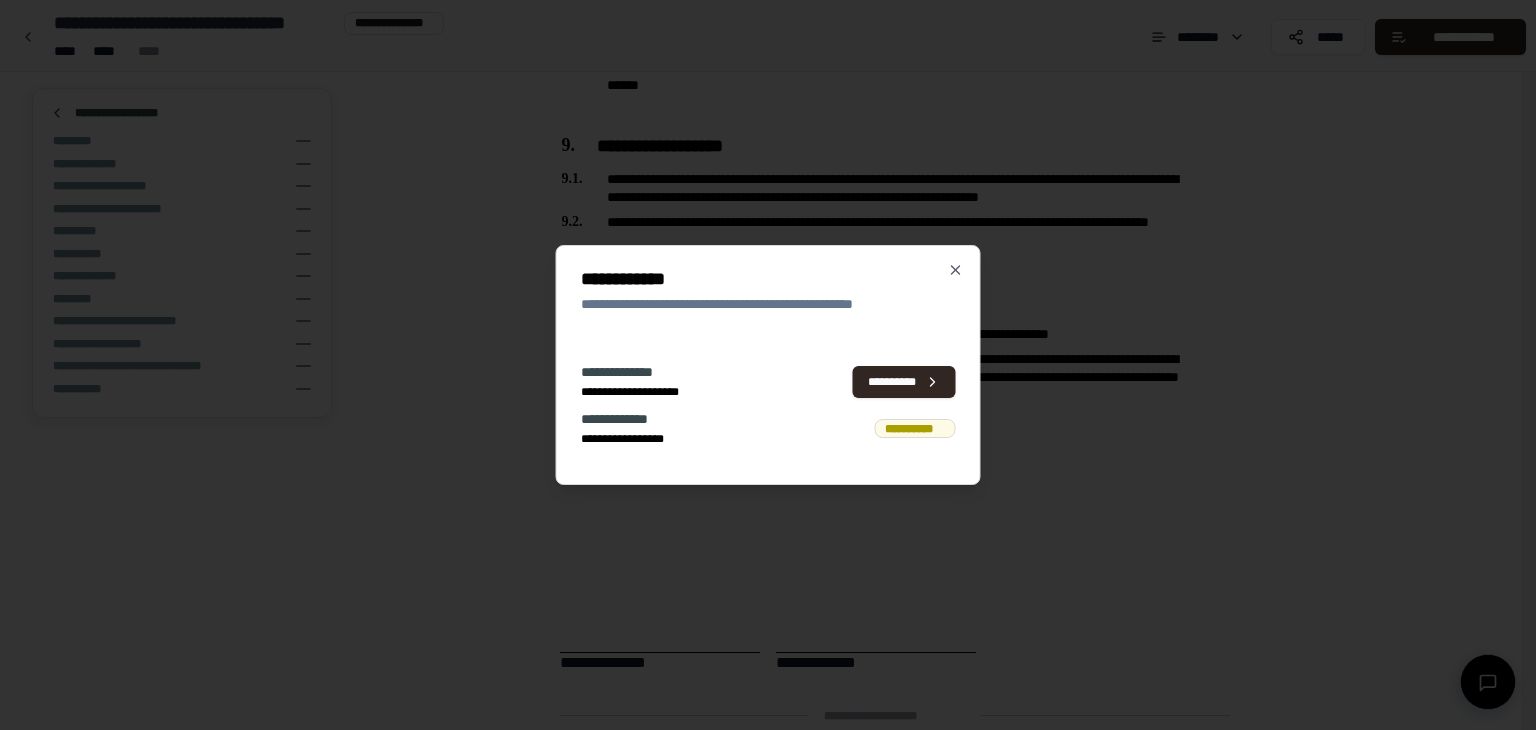 scroll, scrollTop: 2704, scrollLeft: 0, axis: vertical 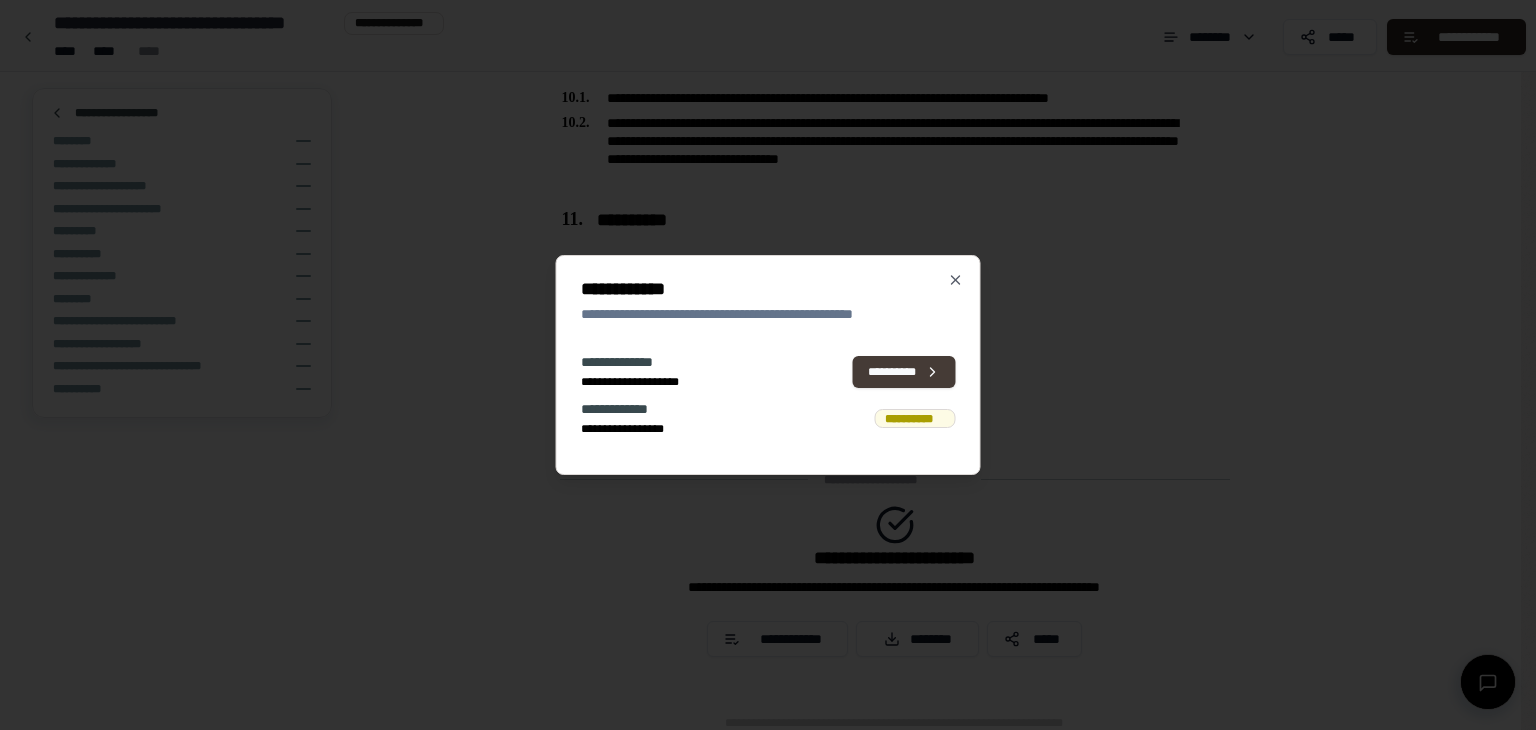 click on "**********" at bounding box center [904, 372] 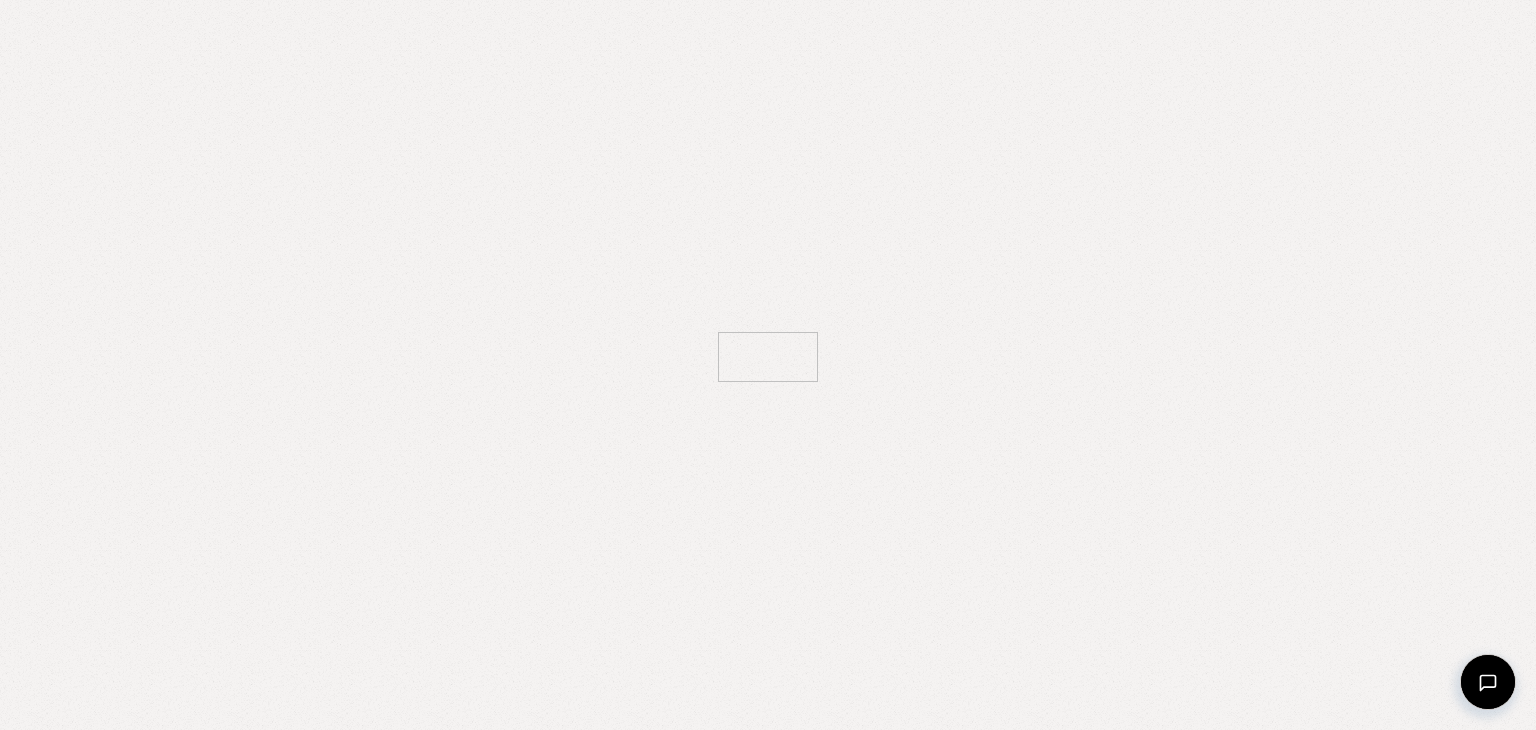 scroll, scrollTop: 0, scrollLeft: 0, axis: both 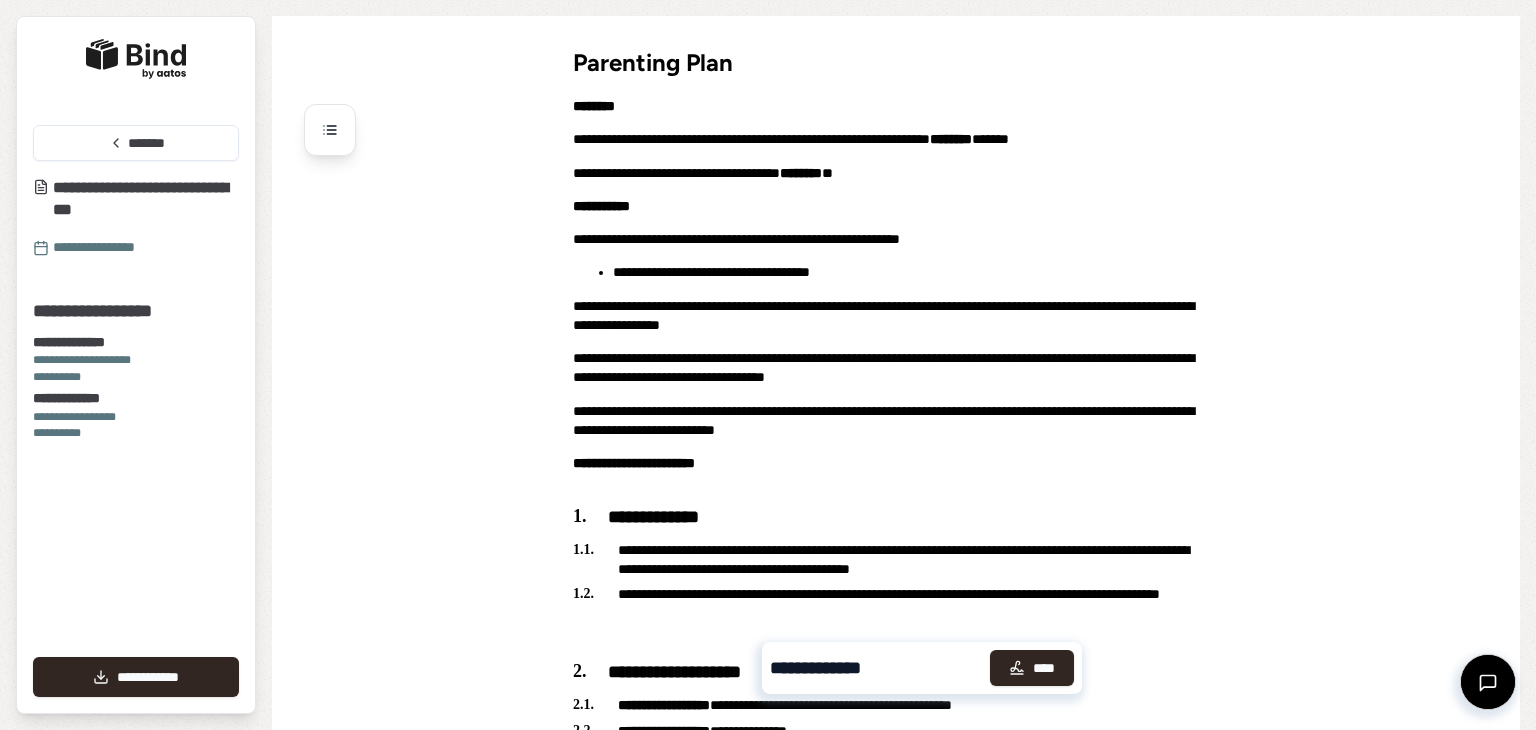 click on "****" at bounding box center (1032, 668) 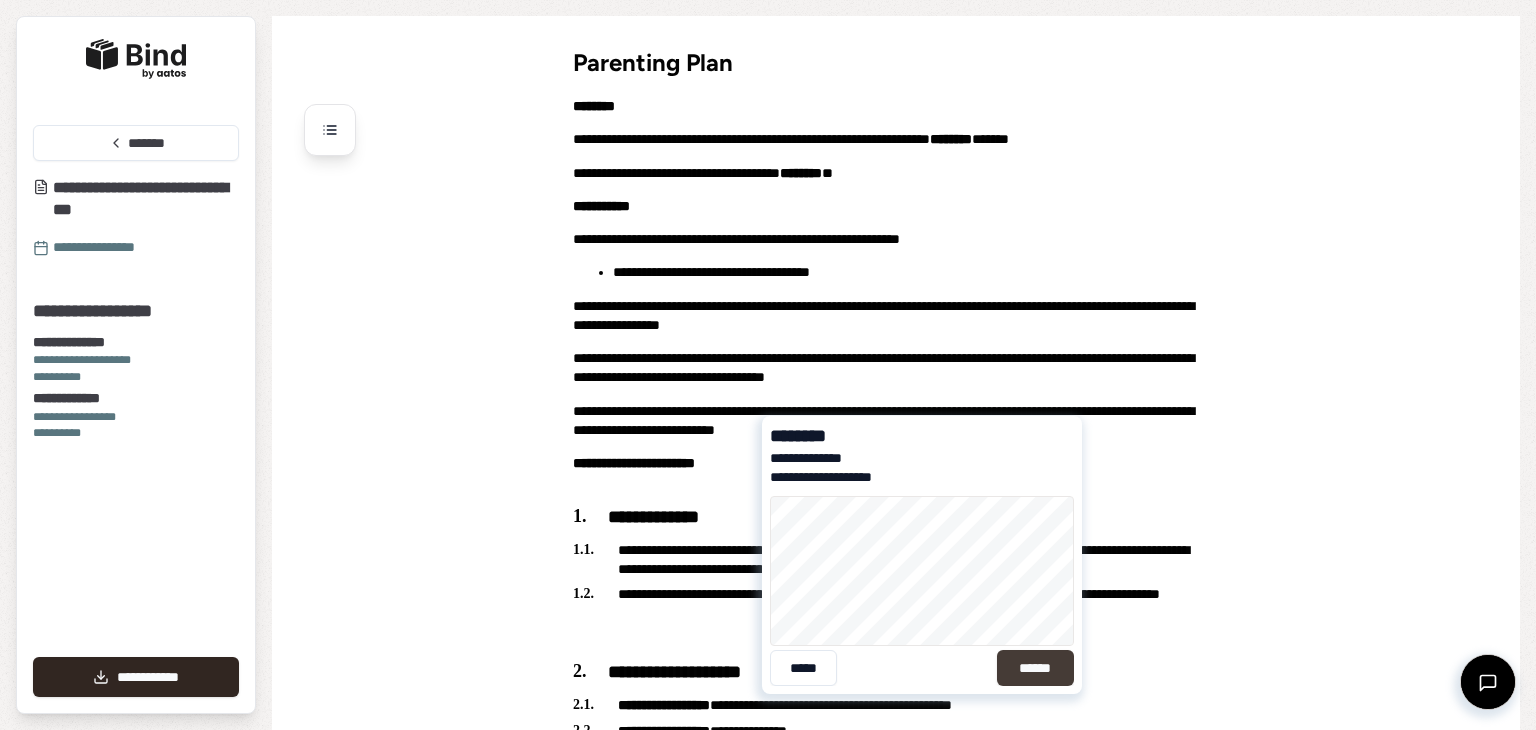 click on "******" at bounding box center [1035, 668] 